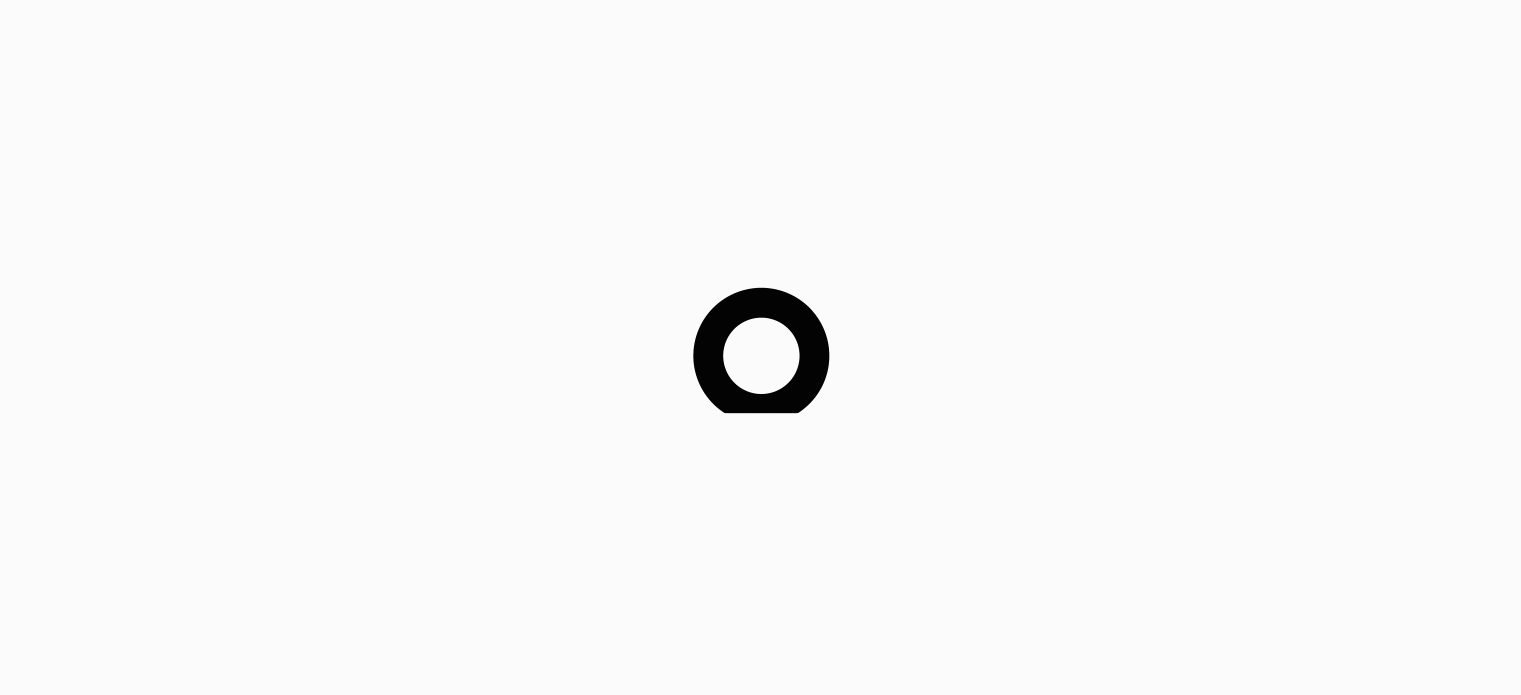 scroll, scrollTop: 0, scrollLeft: 0, axis: both 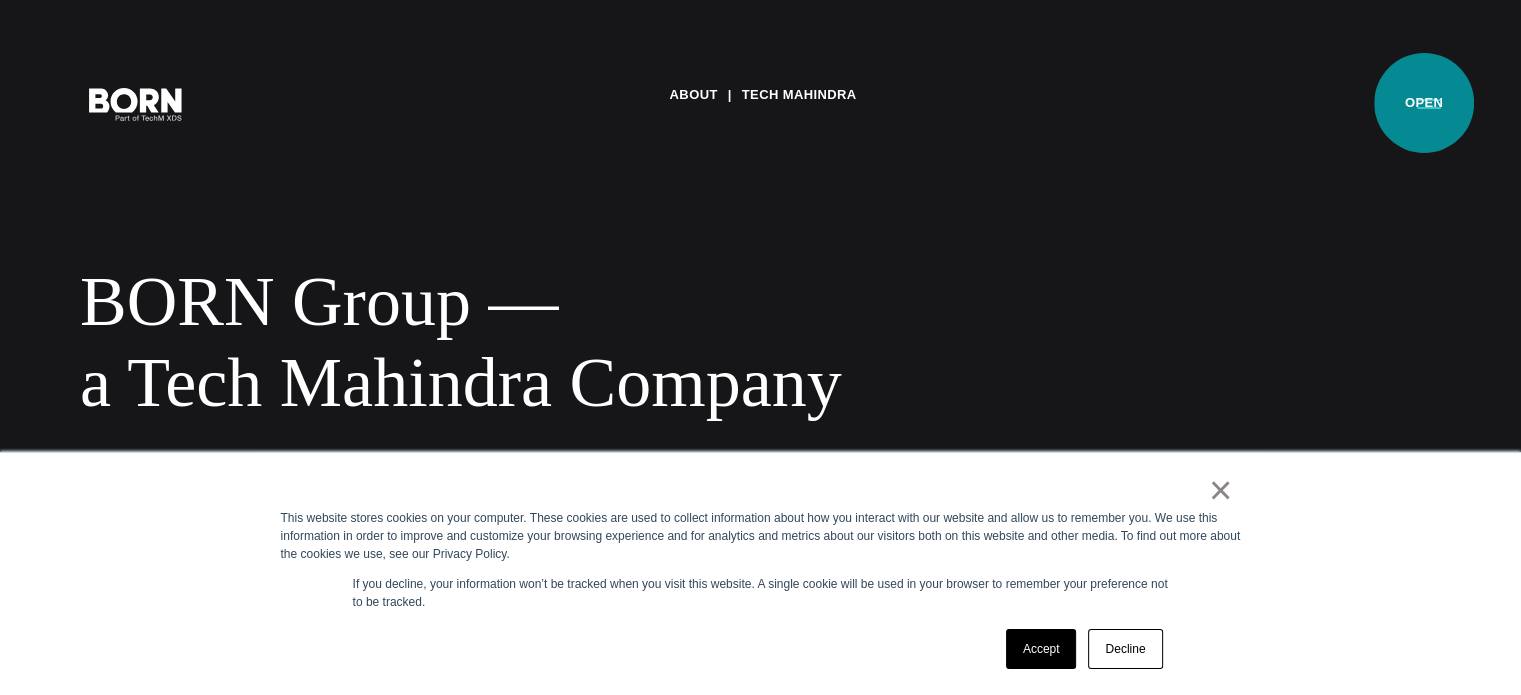 click on "Primary Menu" at bounding box center (1429, 103) 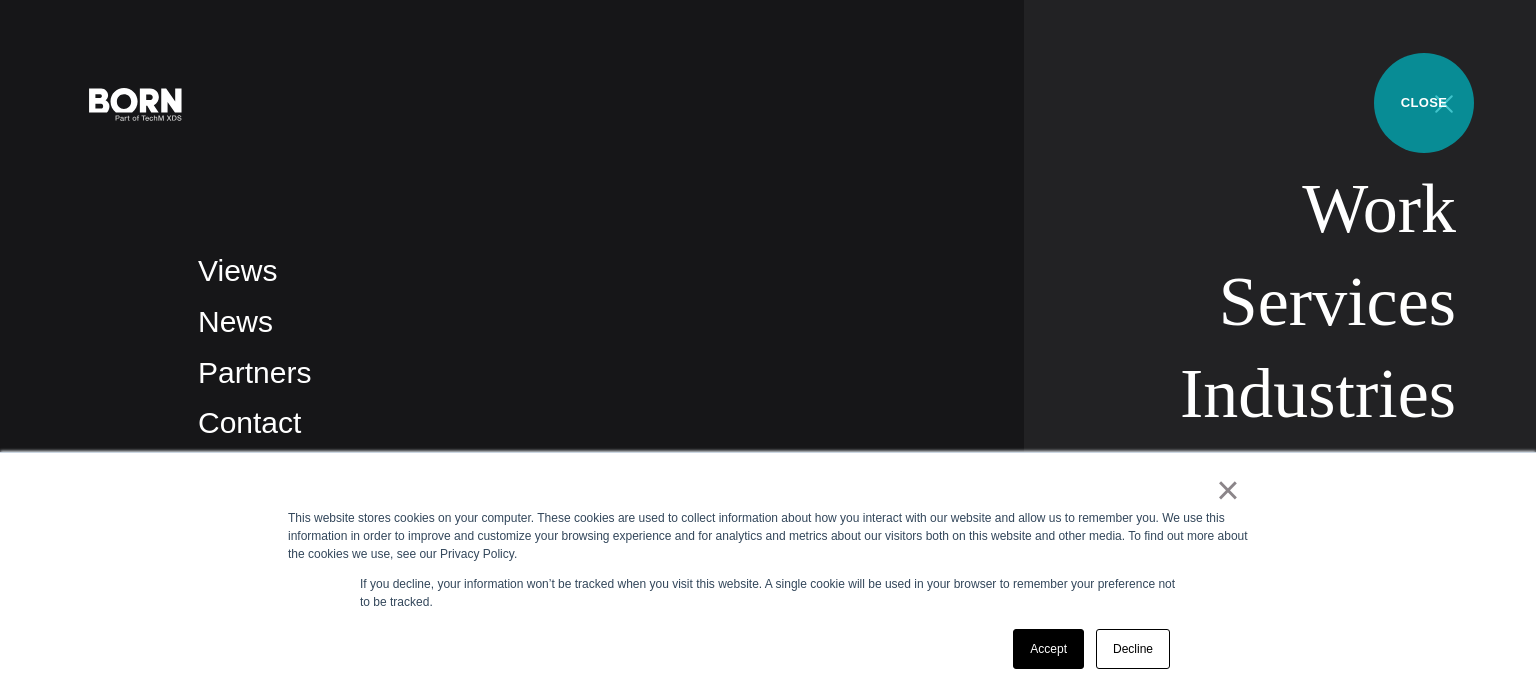 click on "Primary Menu" at bounding box center (1444, 103) 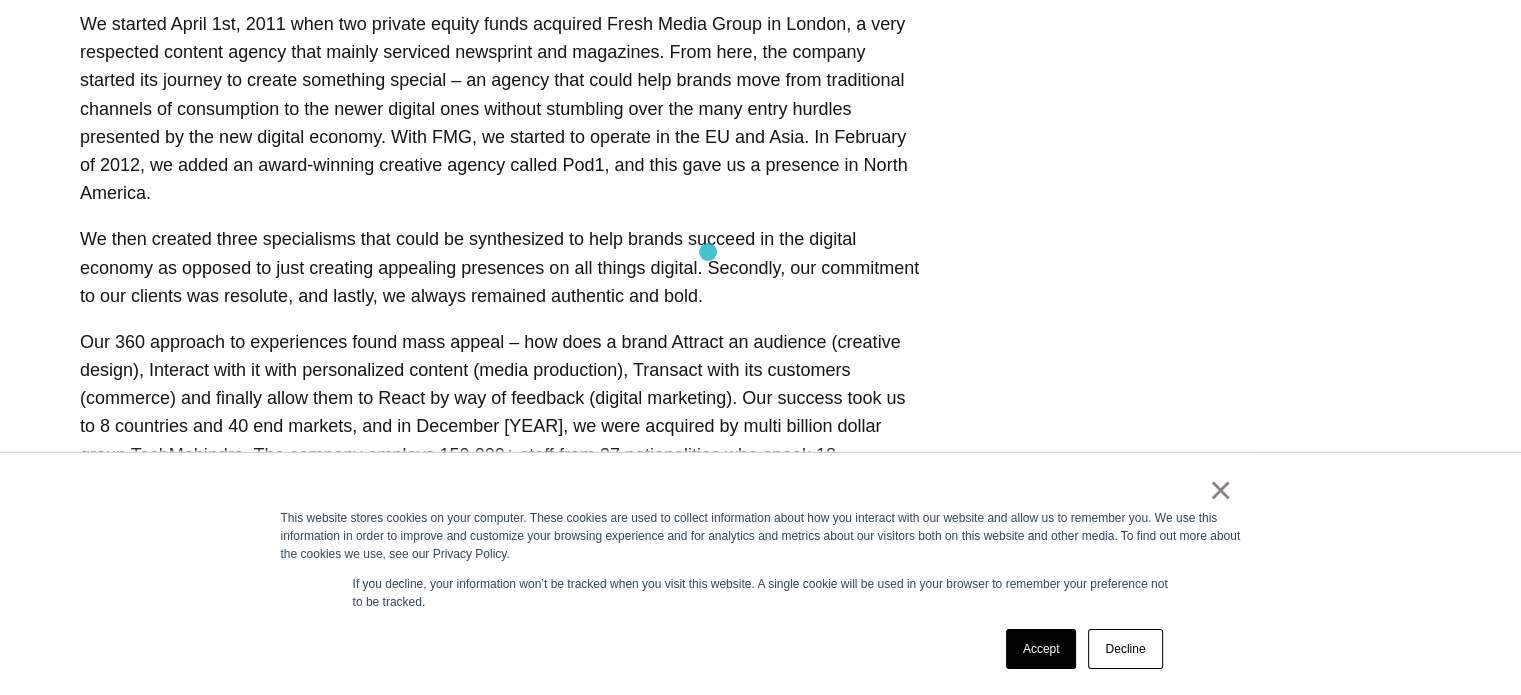 scroll, scrollTop: 976, scrollLeft: 0, axis: vertical 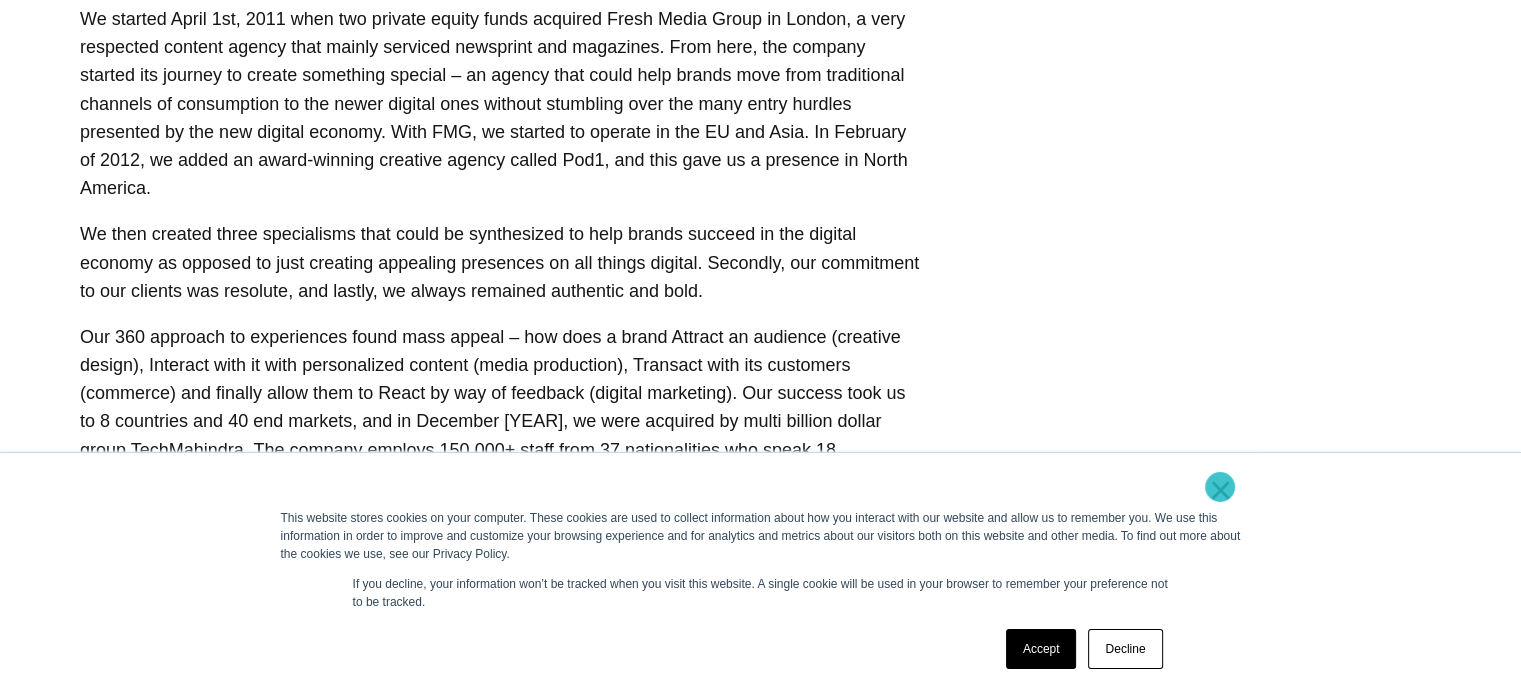 click on "×" at bounding box center (1221, 490) 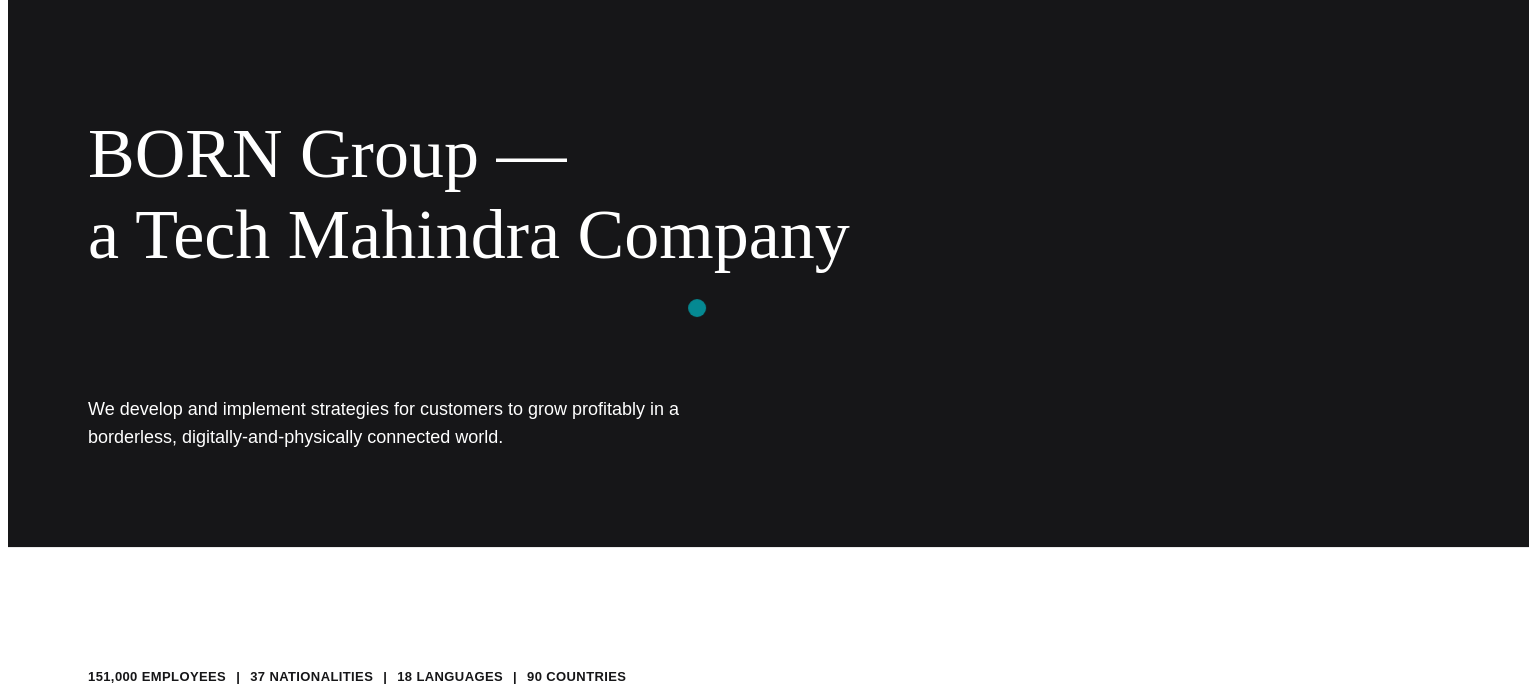 scroll, scrollTop: 0, scrollLeft: 0, axis: both 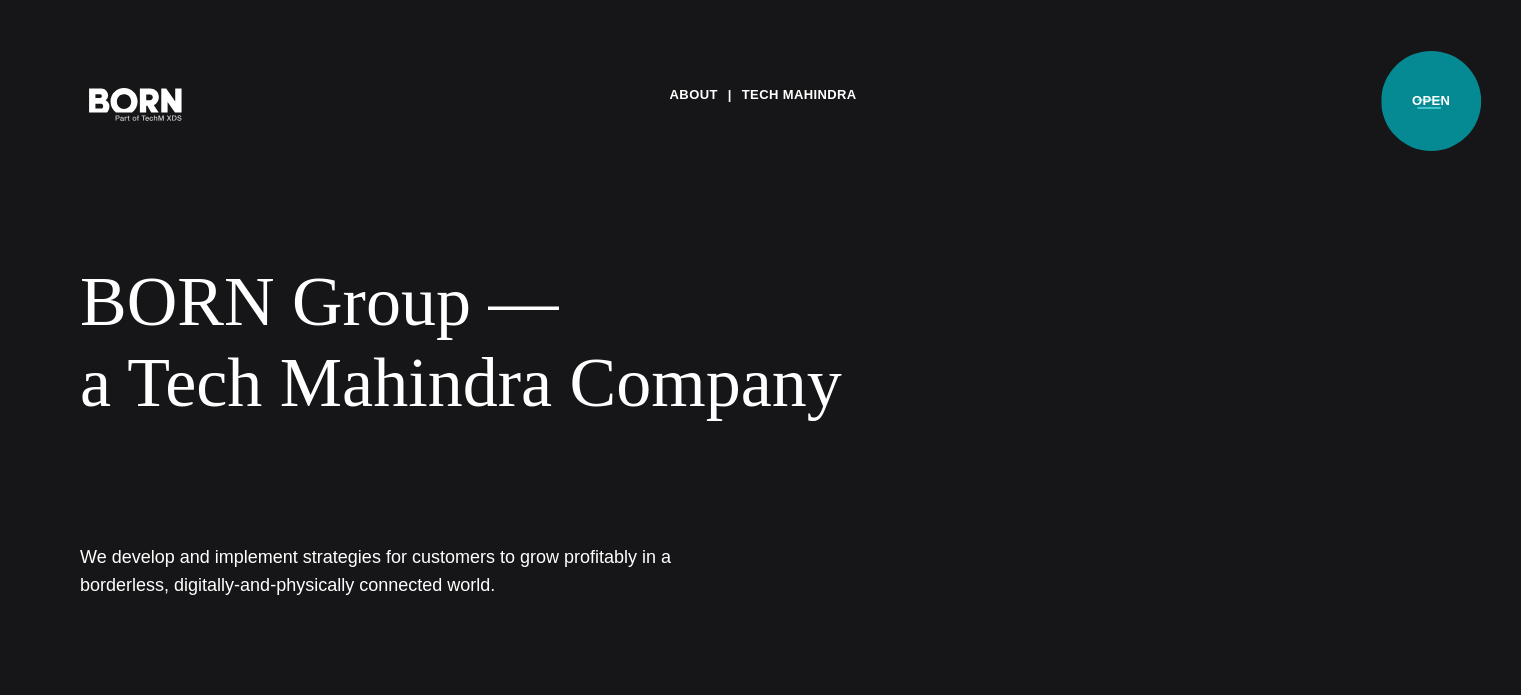 click on "Primary Menu" at bounding box center [1429, 103] 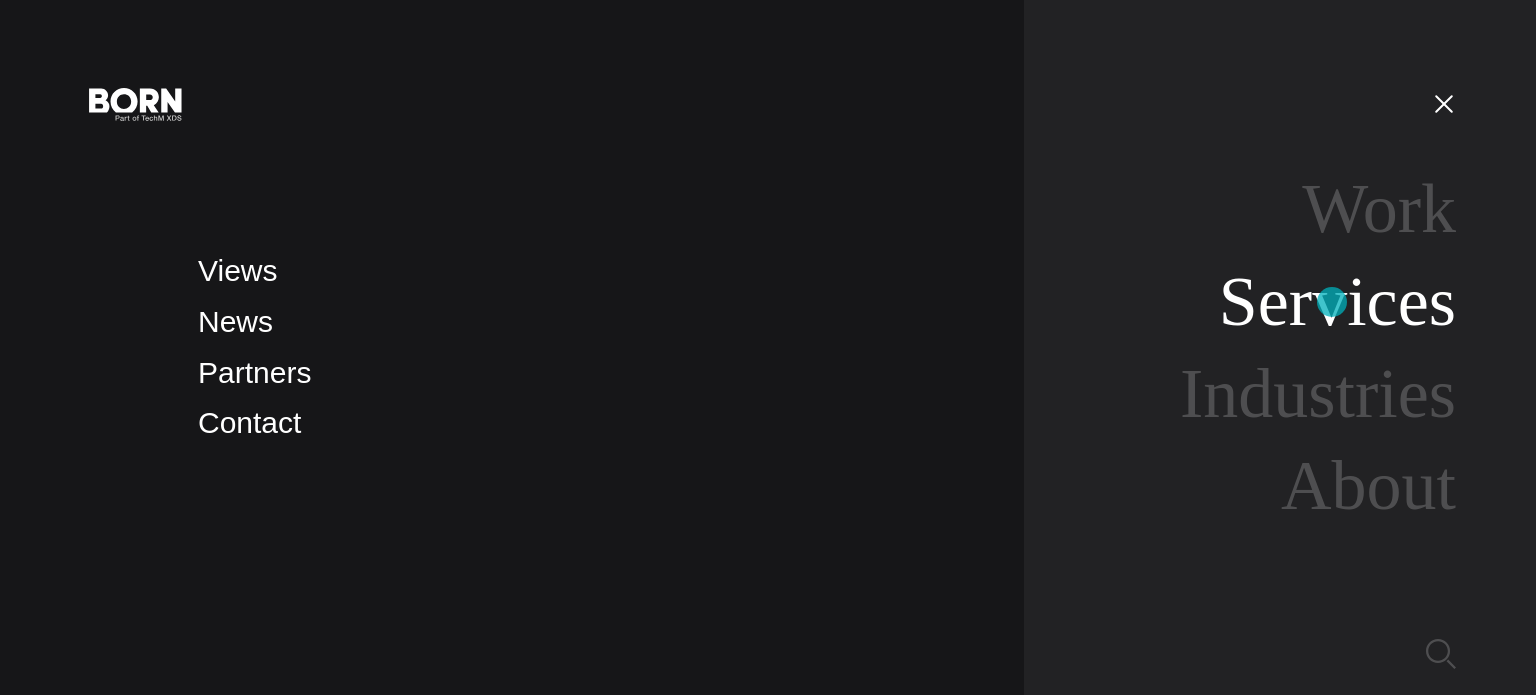 click on "Services" at bounding box center (1337, 301) 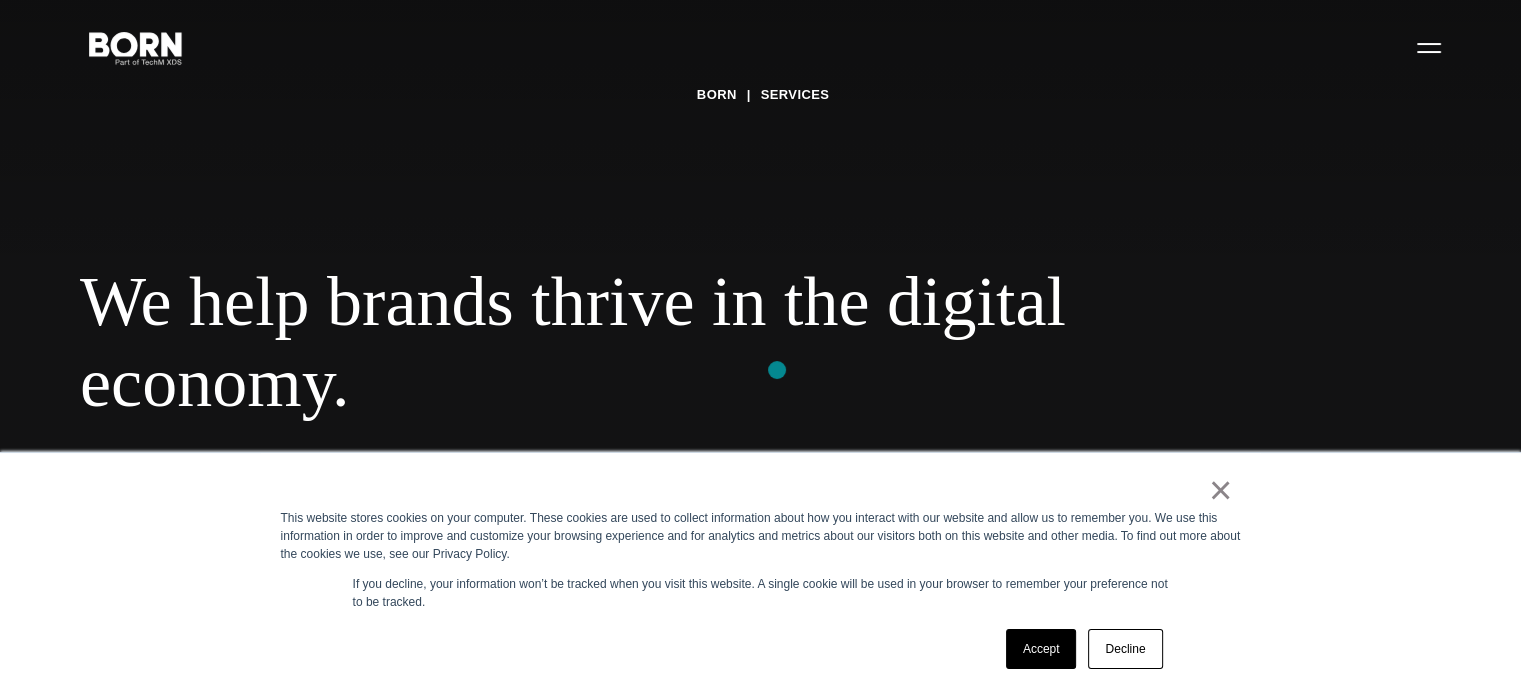 scroll, scrollTop: 0, scrollLeft: 0, axis: both 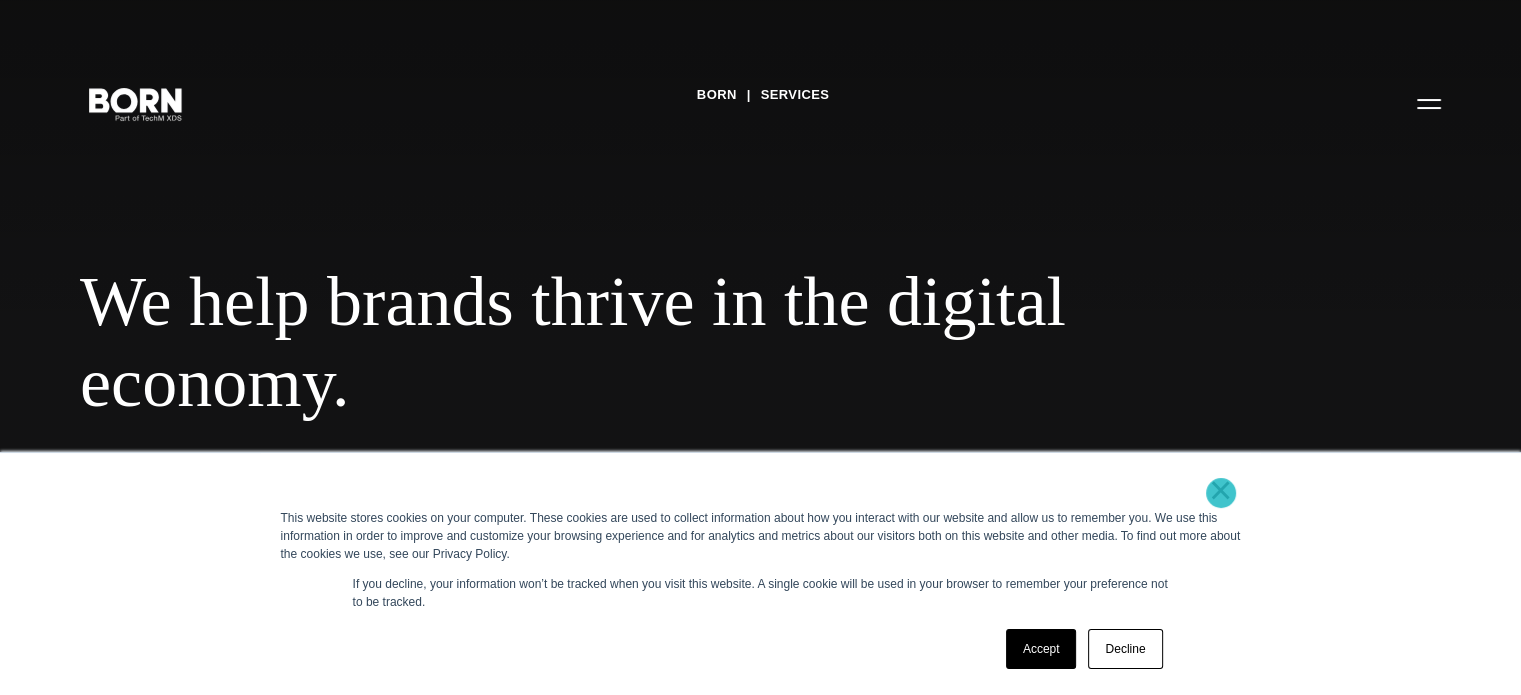 click on "×" at bounding box center [1221, 490] 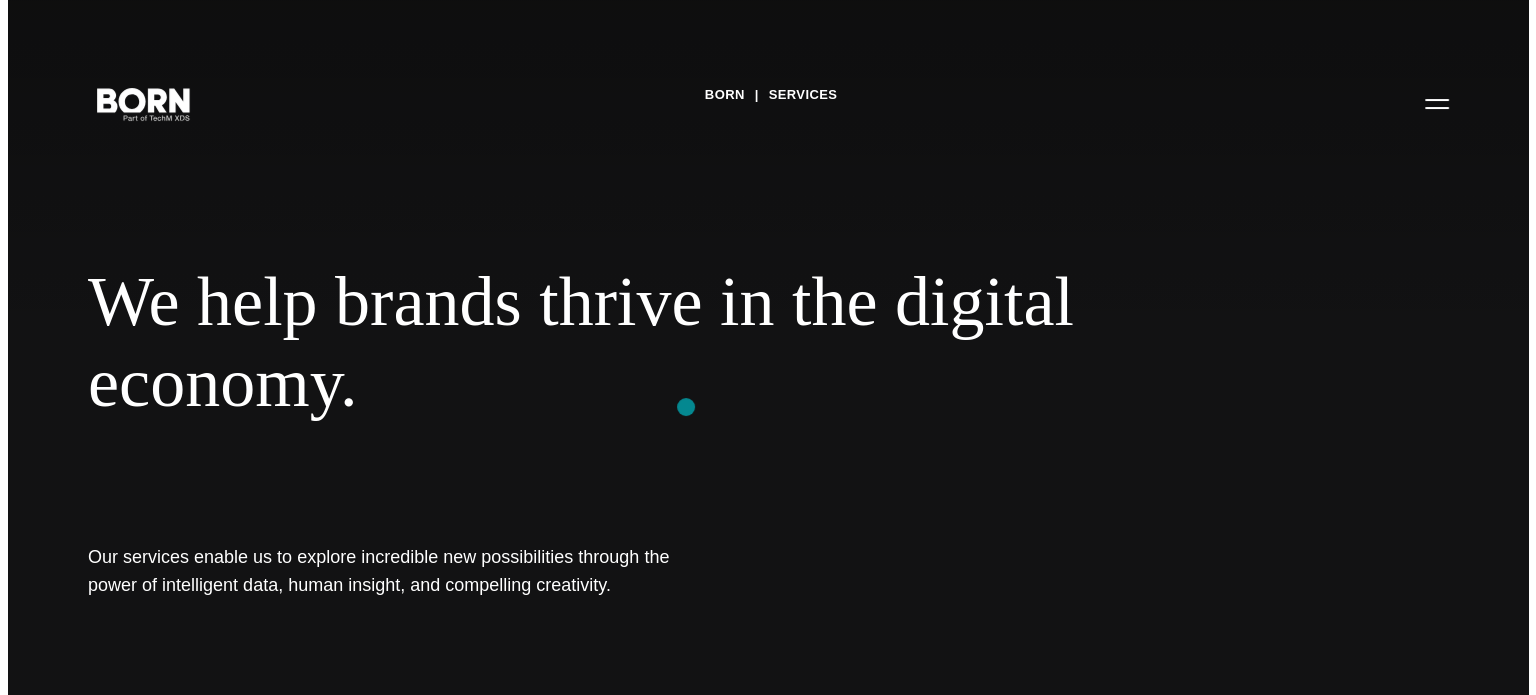 scroll, scrollTop: 0, scrollLeft: 0, axis: both 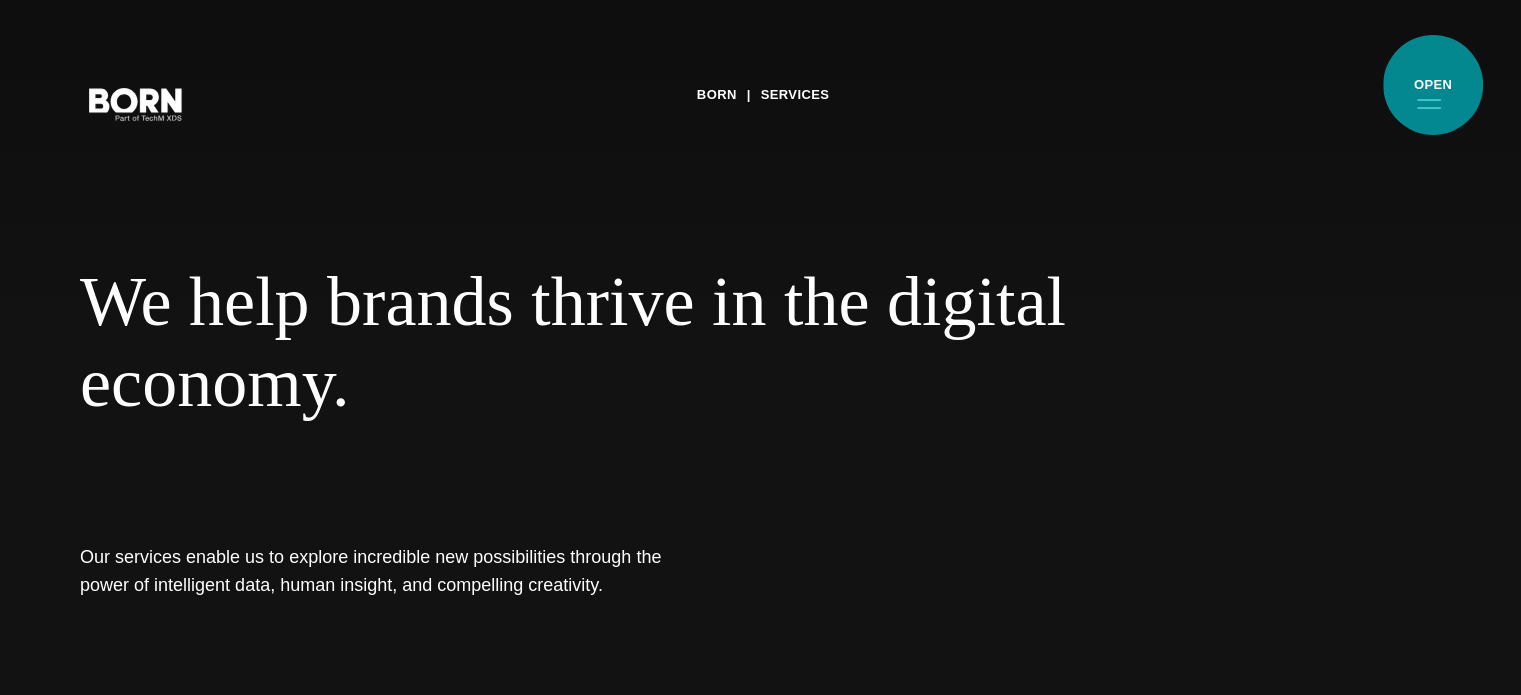 click on "Primary Menu" at bounding box center (1429, 103) 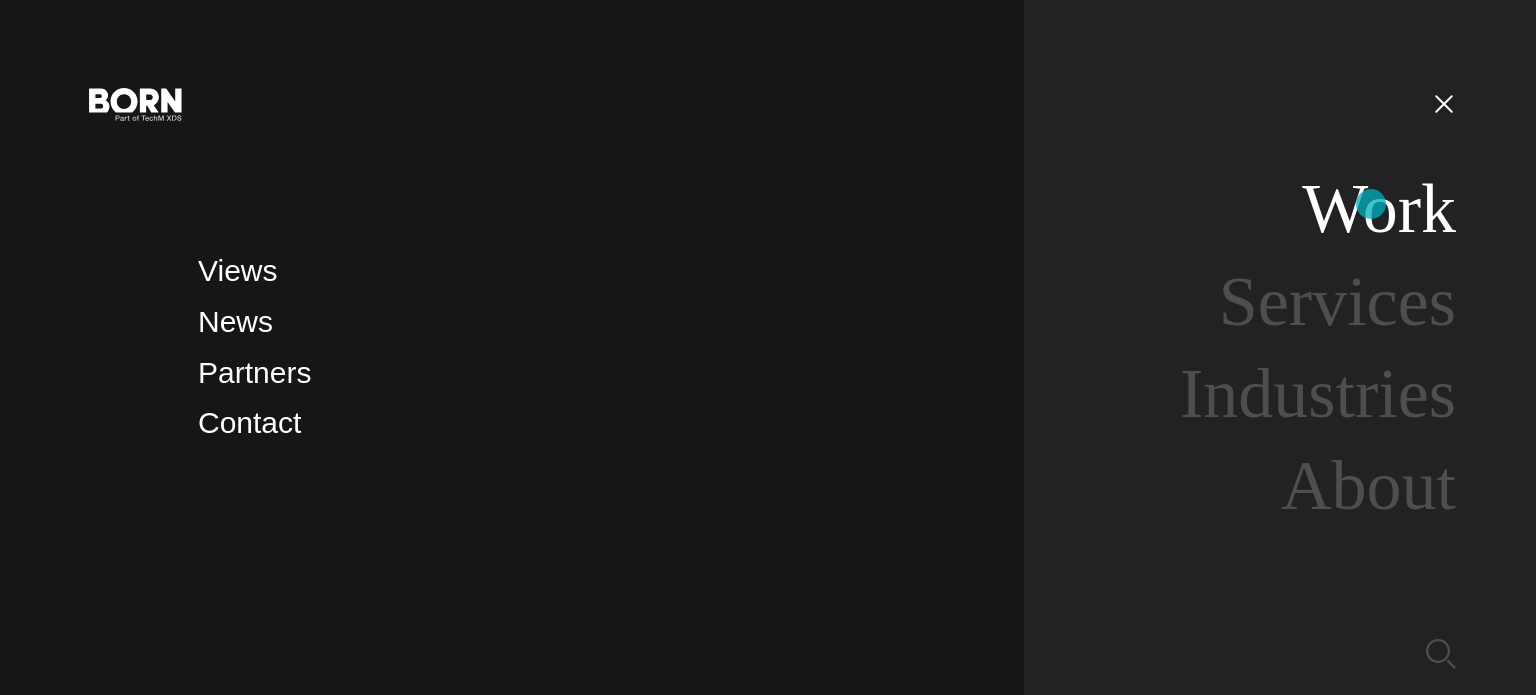click on "Work" at bounding box center (1379, 208) 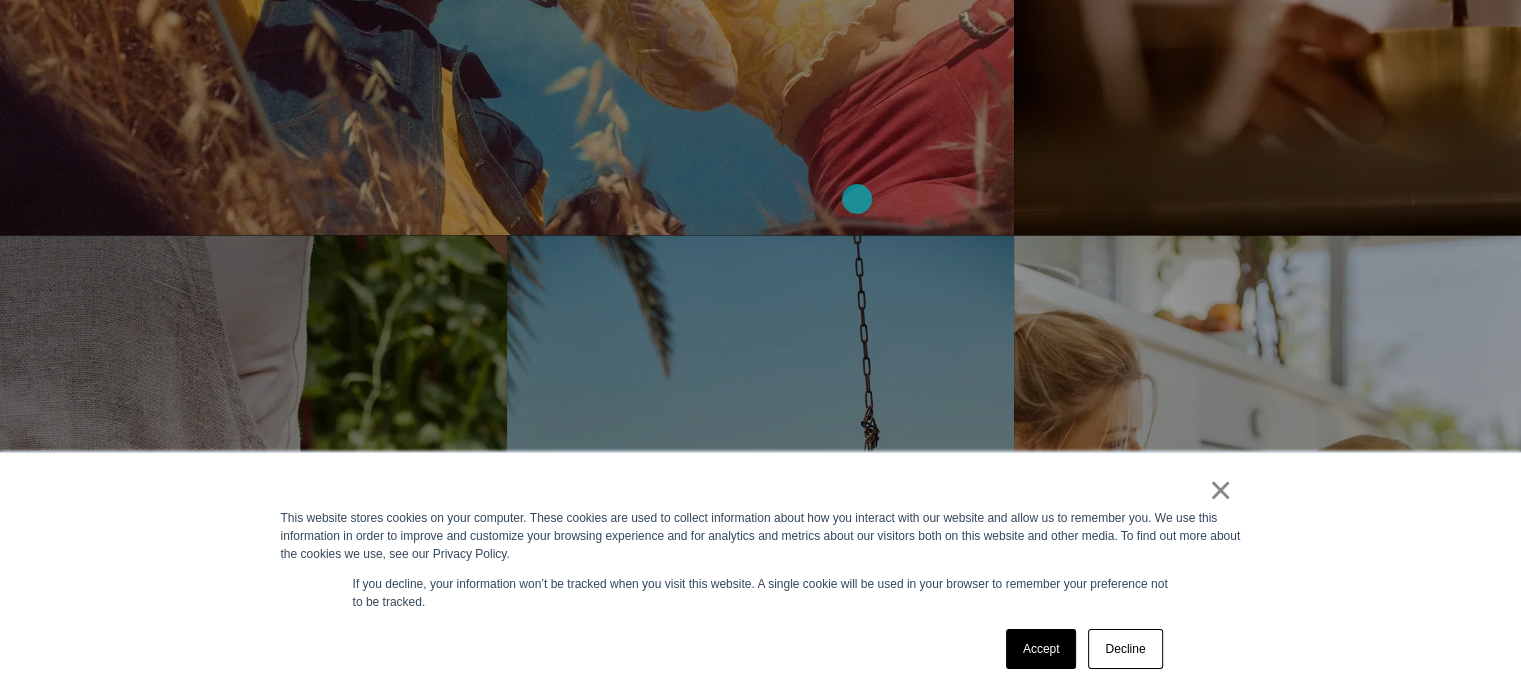 scroll, scrollTop: 3366, scrollLeft: 0, axis: vertical 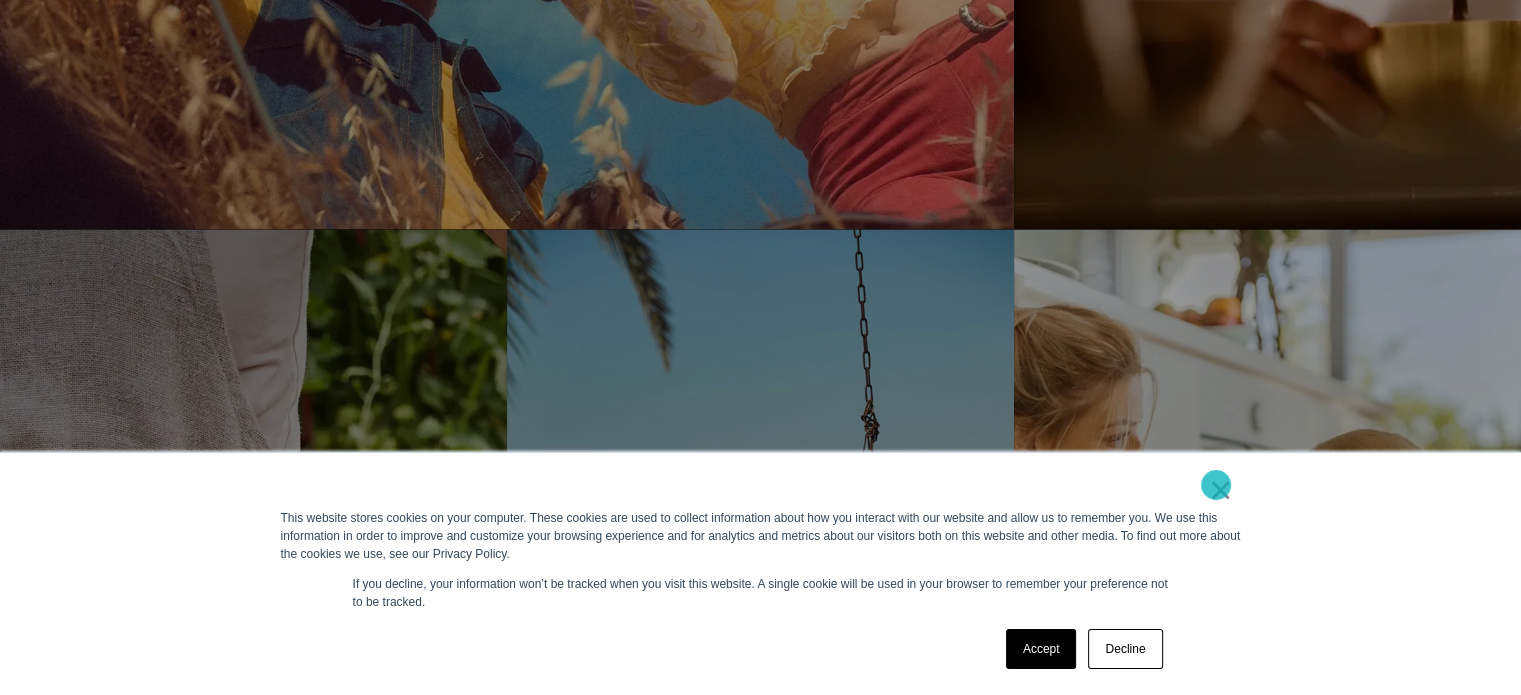 click on "×" at bounding box center (1221, 490) 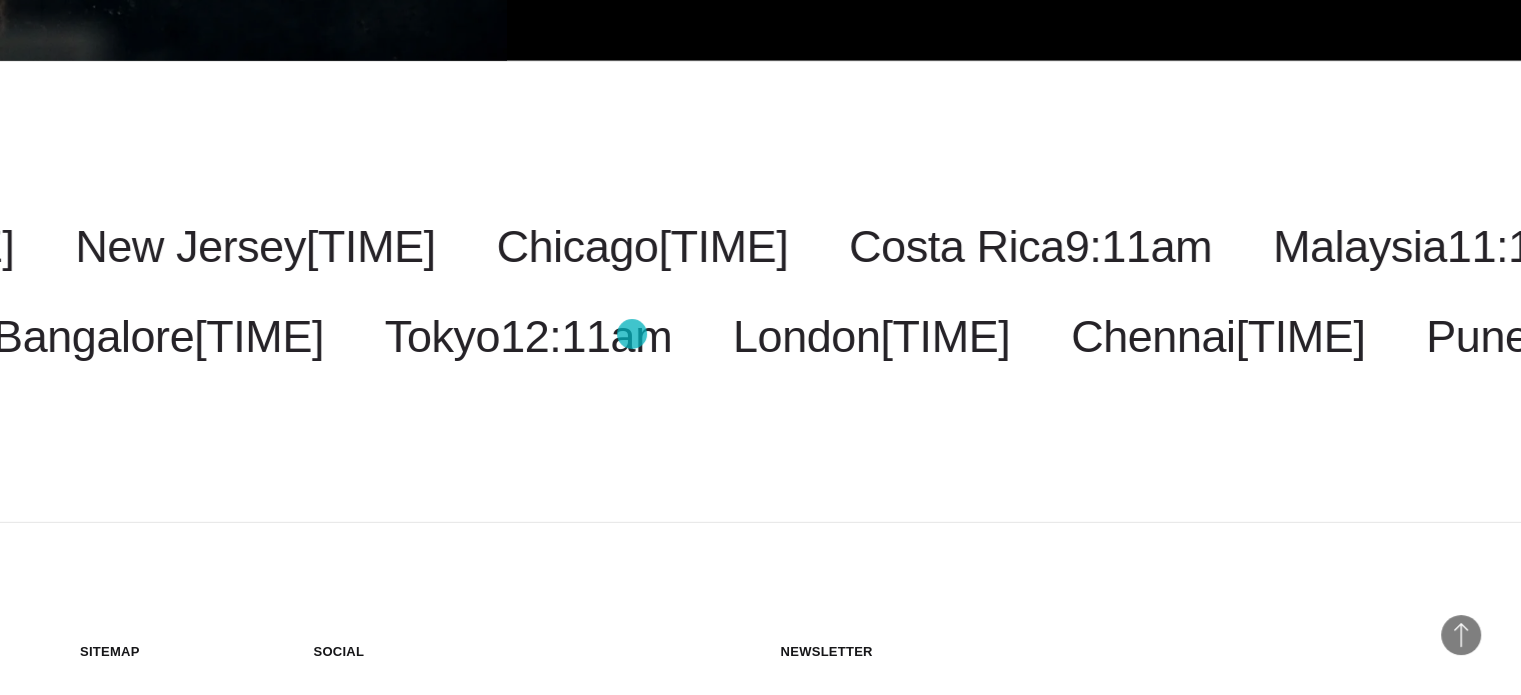 scroll, scrollTop: 6362, scrollLeft: 0, axis: vertical 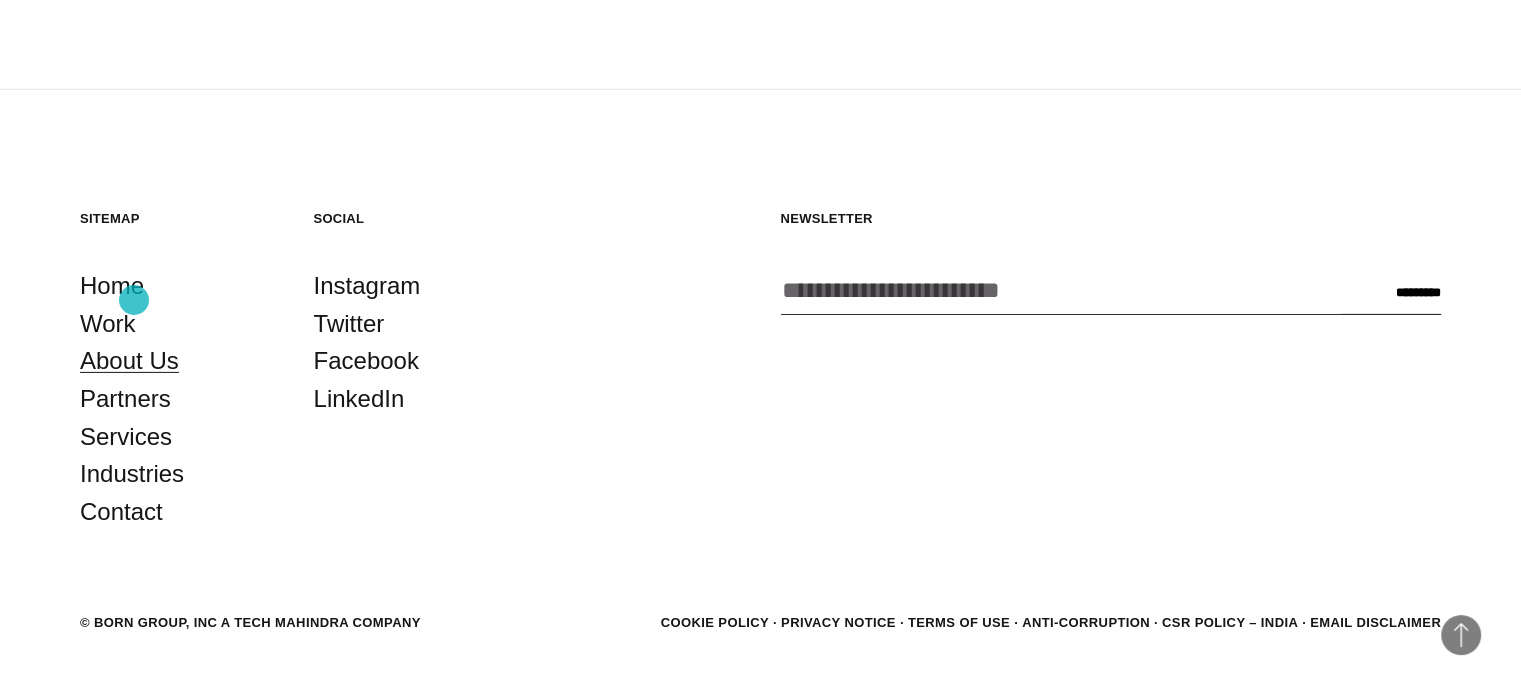 click on "About Us" at bounding box center (129, 361) 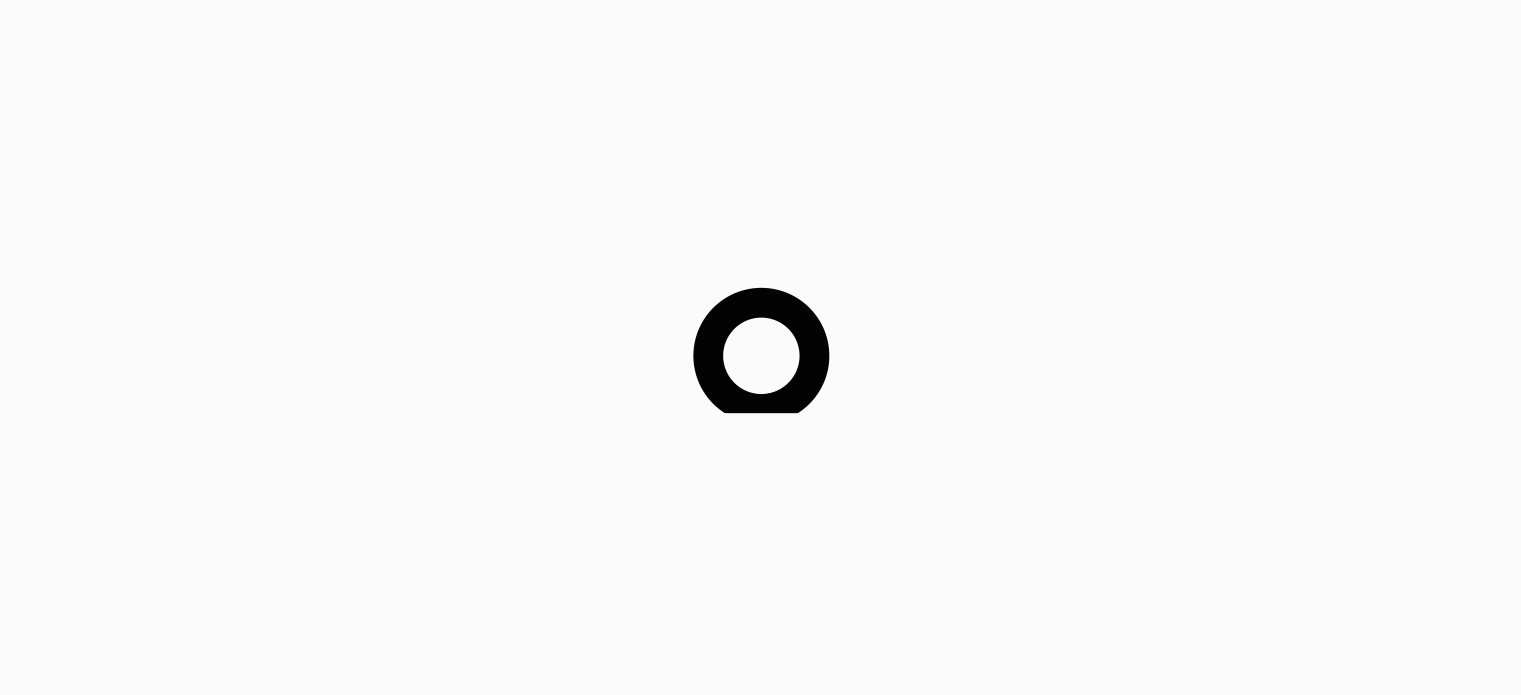scroll, scrollTop: 0, scrollLeft: 0, axis: both 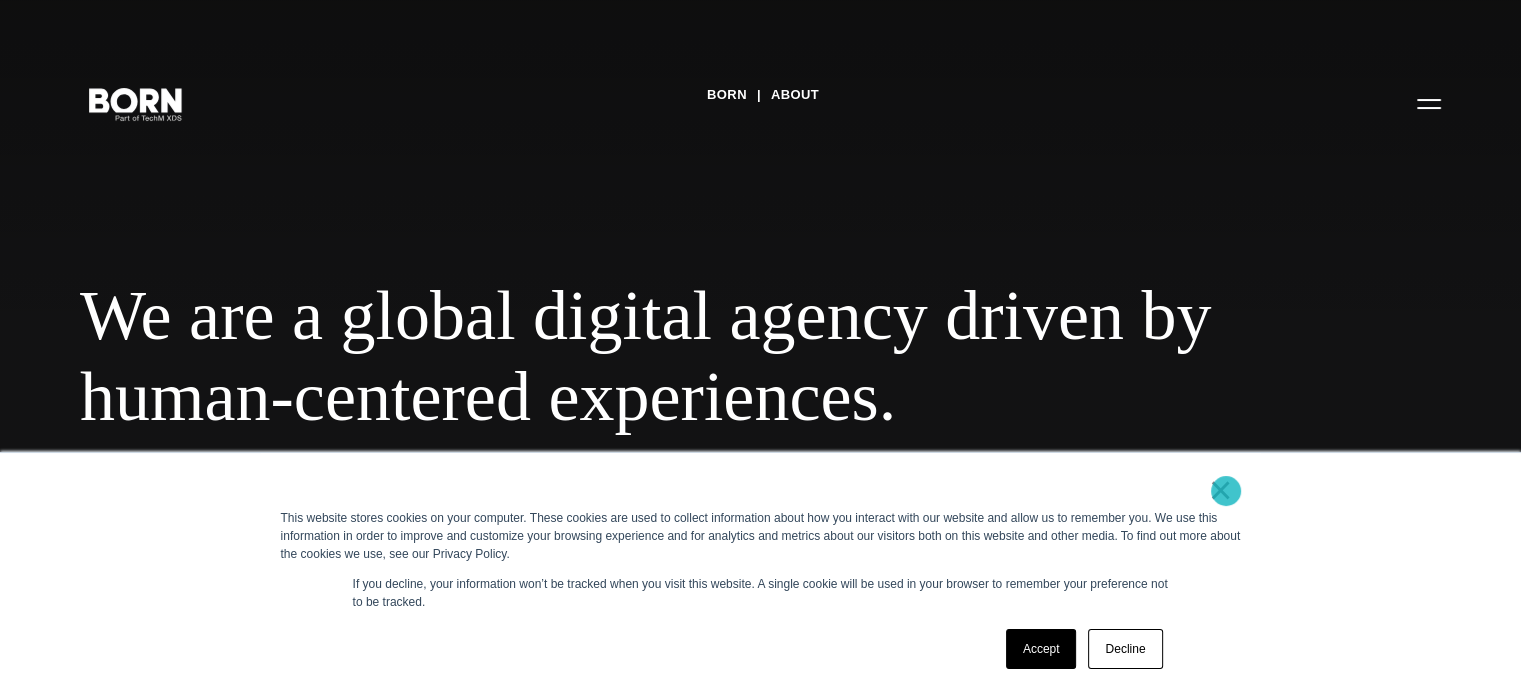 click on "×" at bounding box center (1221, 490) 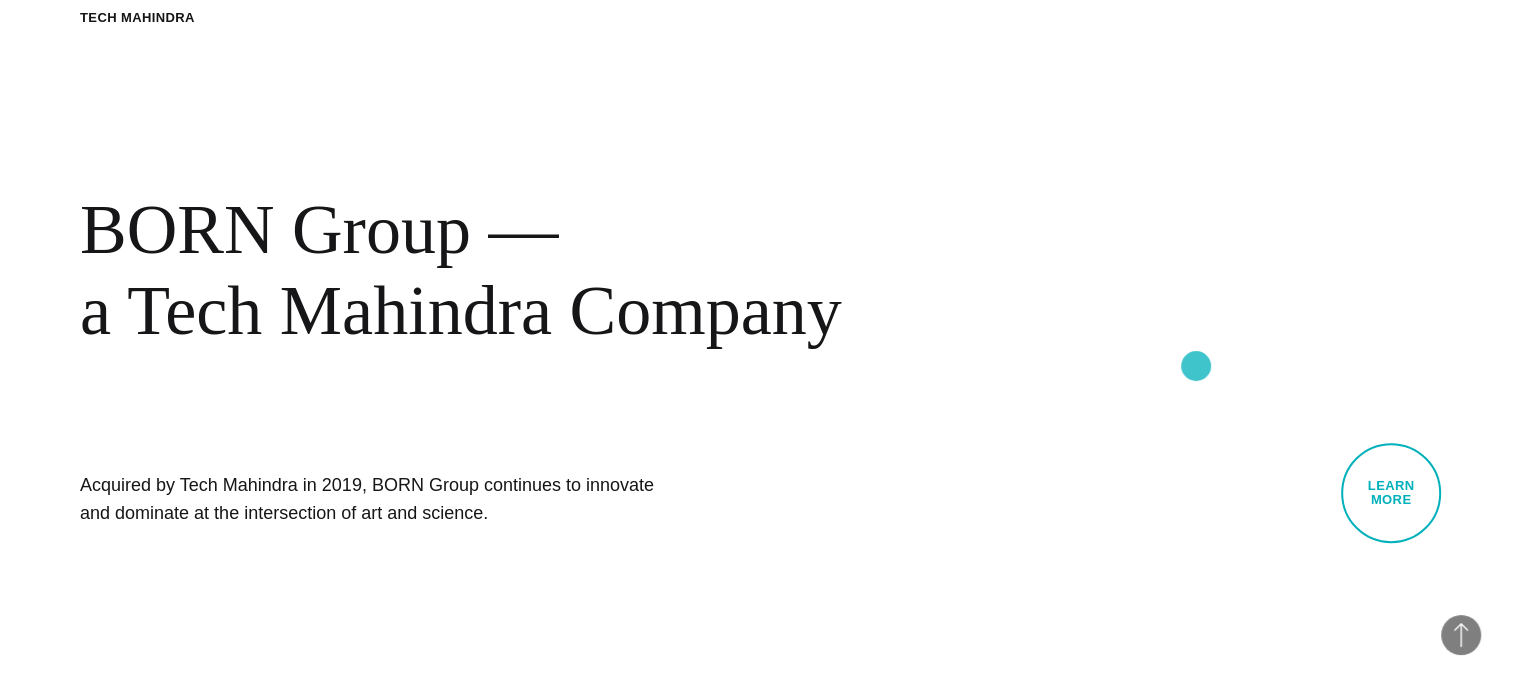 scroll, scrollTop: 719, scrollLeft: 0, axis: vertical 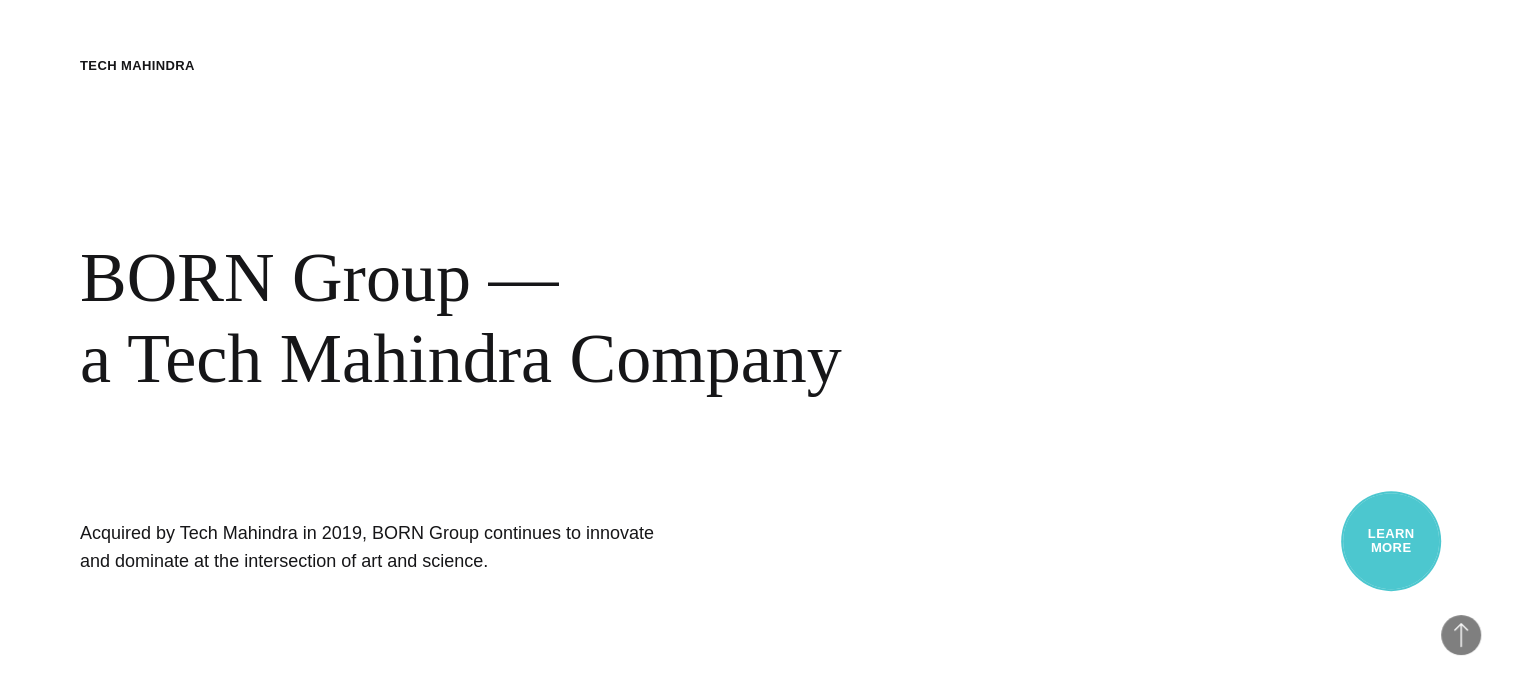 click on "Learn More" at bounding box center (1391, 541) 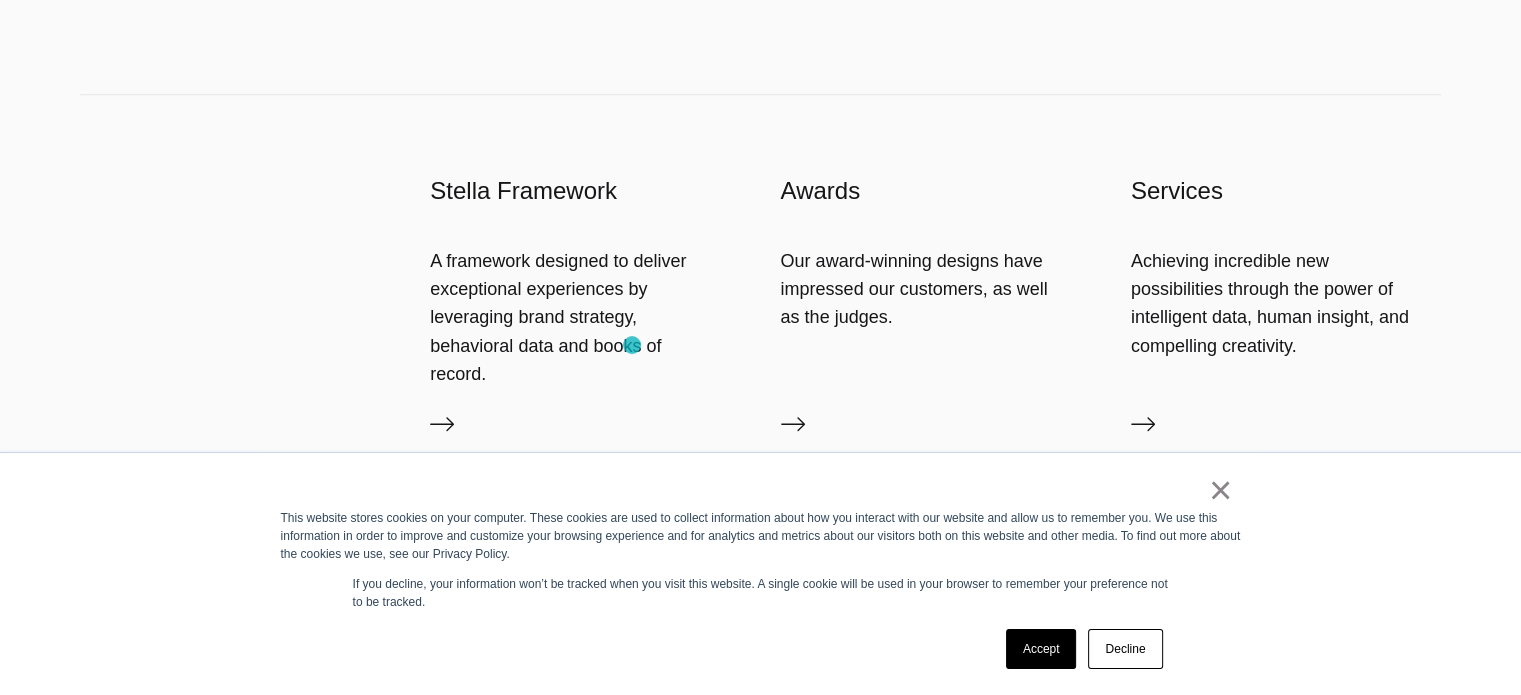 scroll, scrollTop: 1892, scrollLeft: 0, axis: vertical 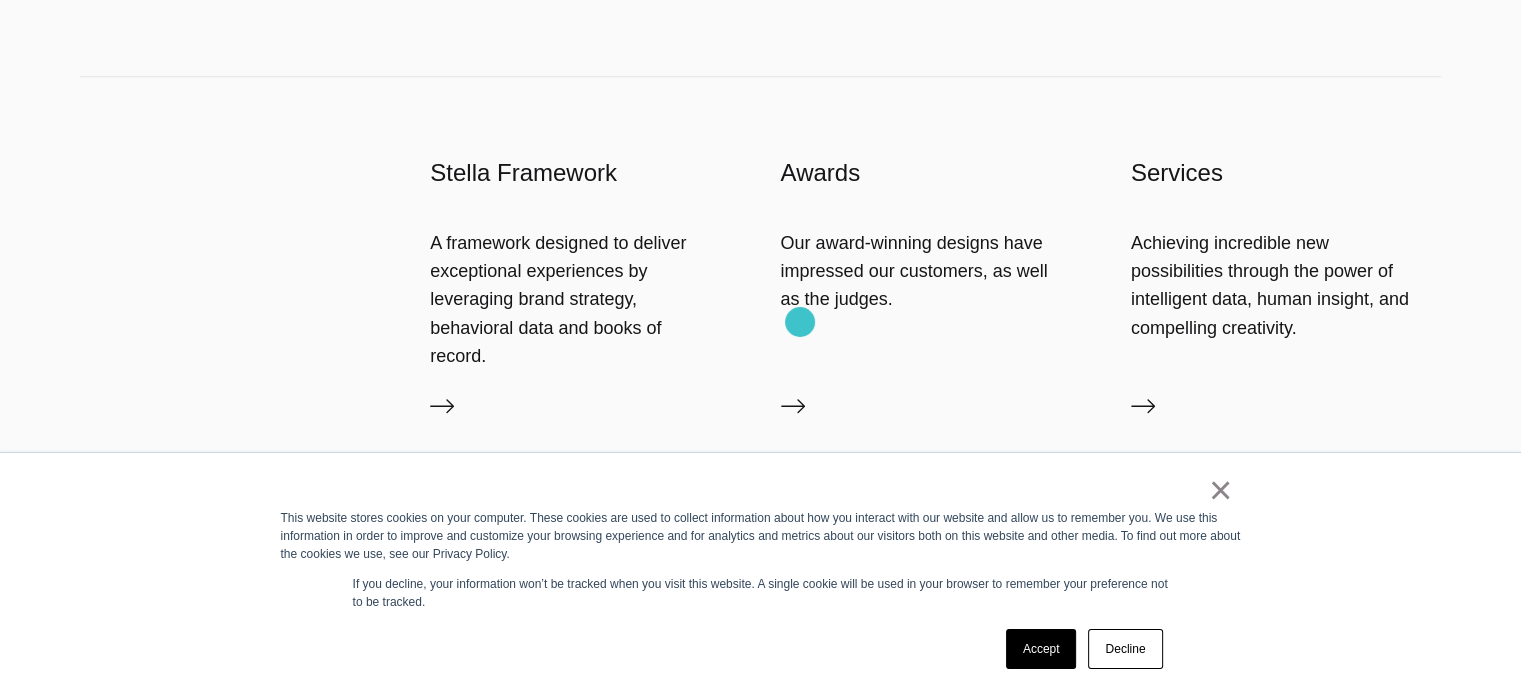 click 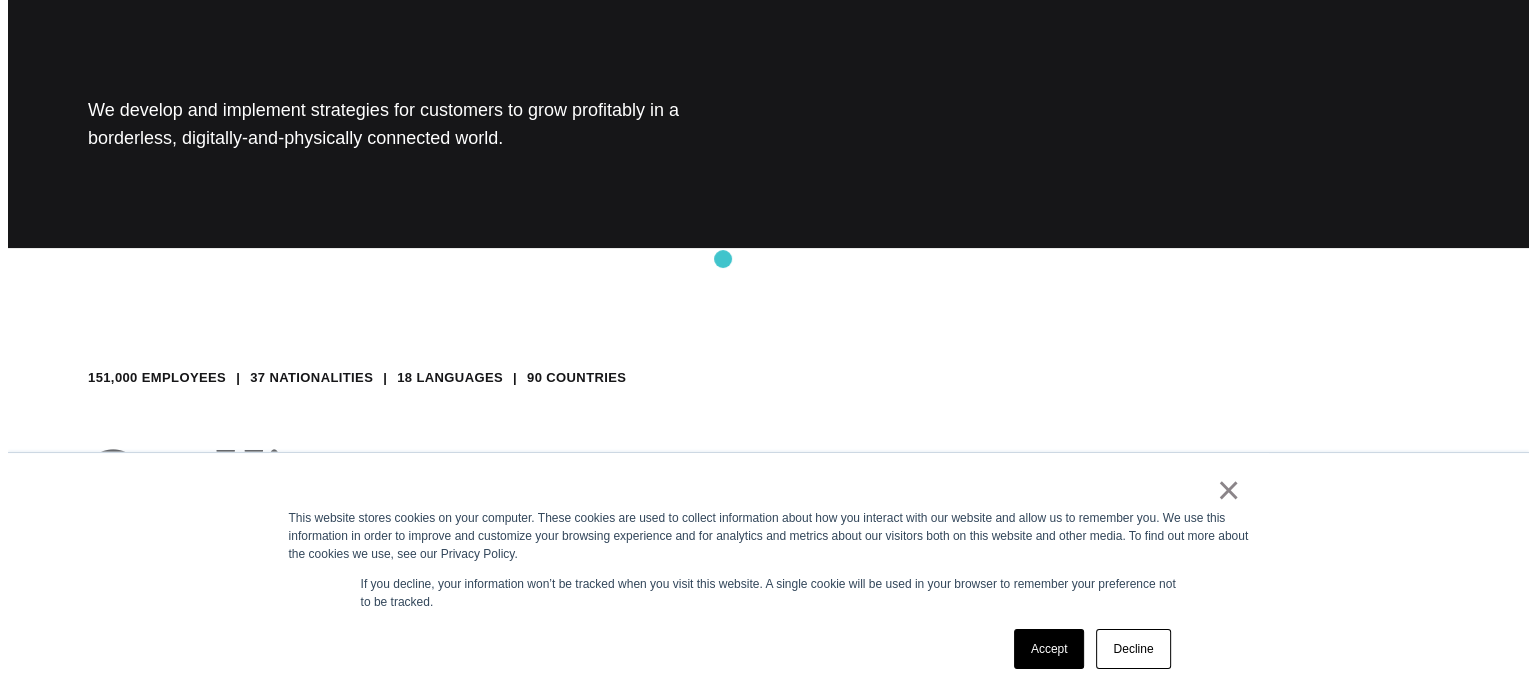 scroll, scrollTop: 0, scrollLeft: 0, axis: both 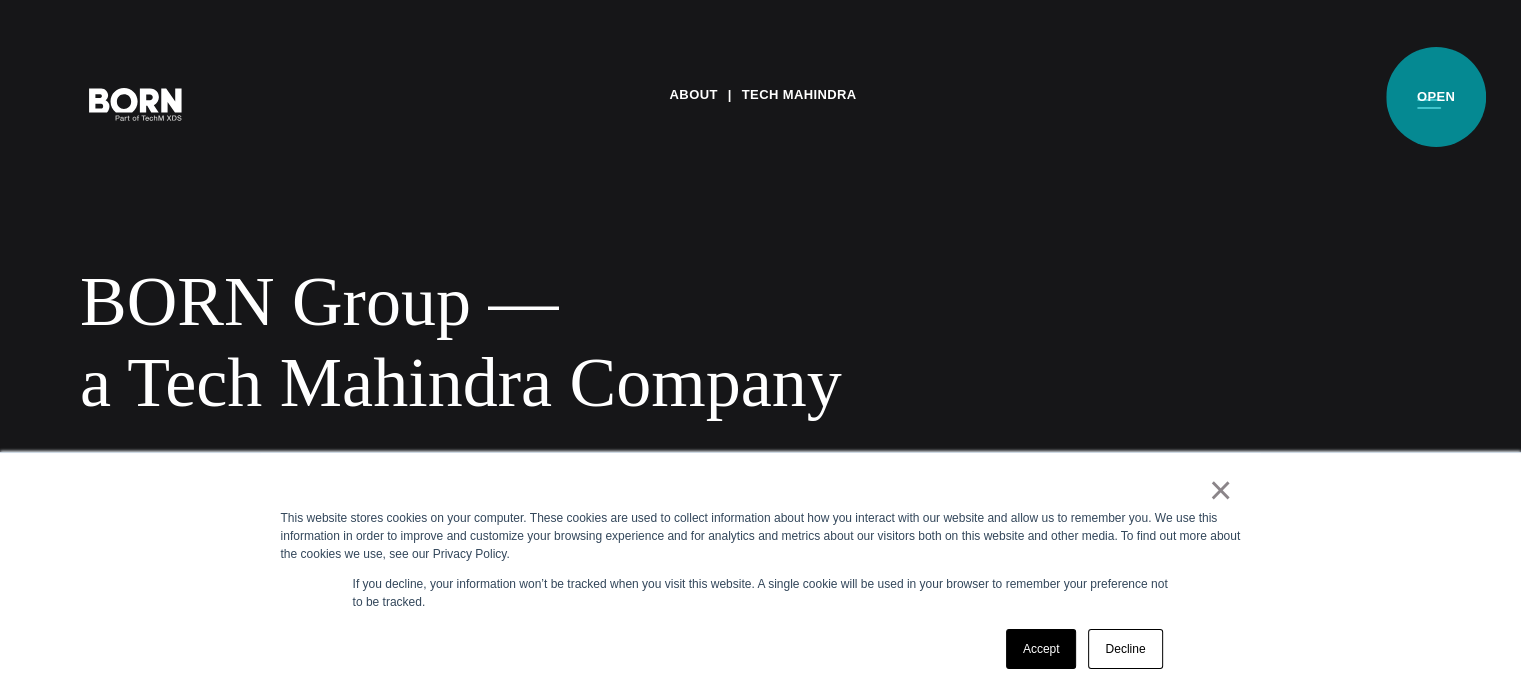 click on "Primary Menu" at bounding box center (1429, 103) 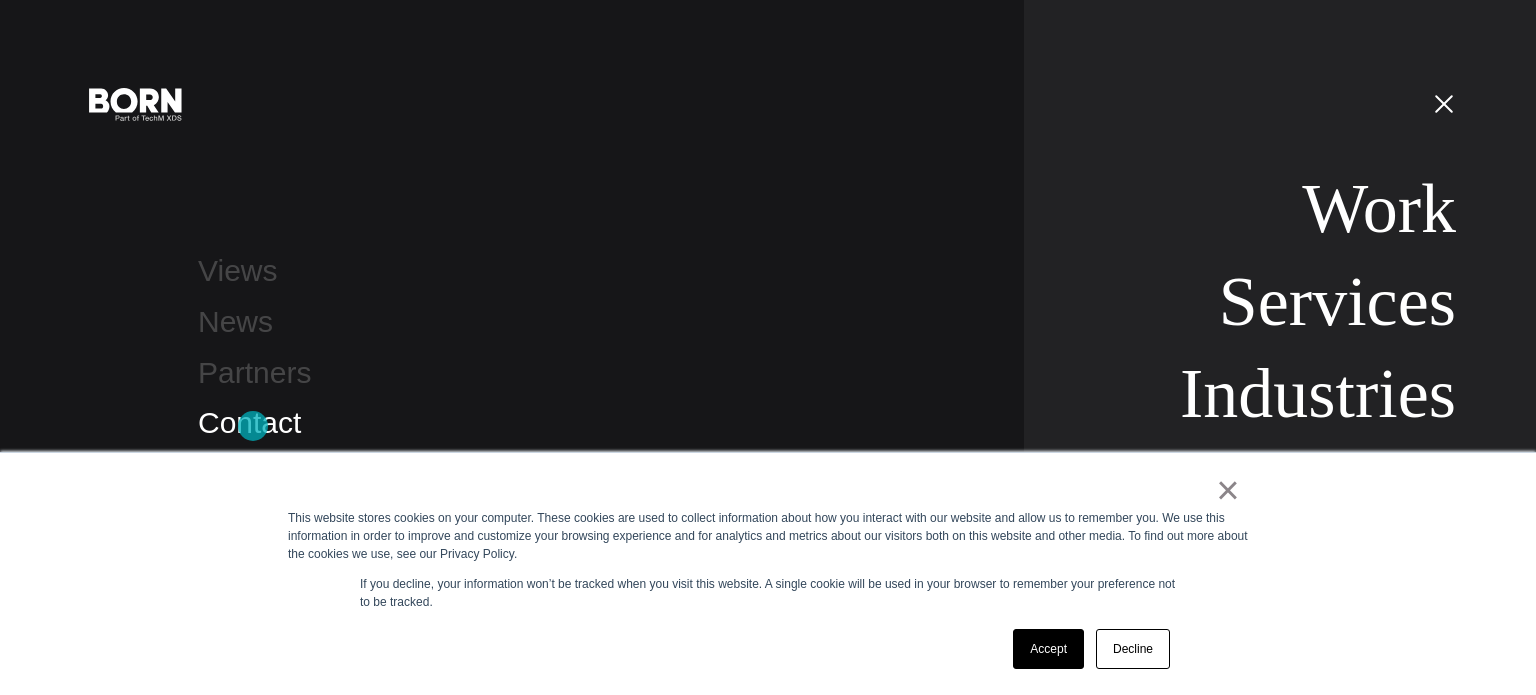 click on "Contact" at bounding box center (249, 422) 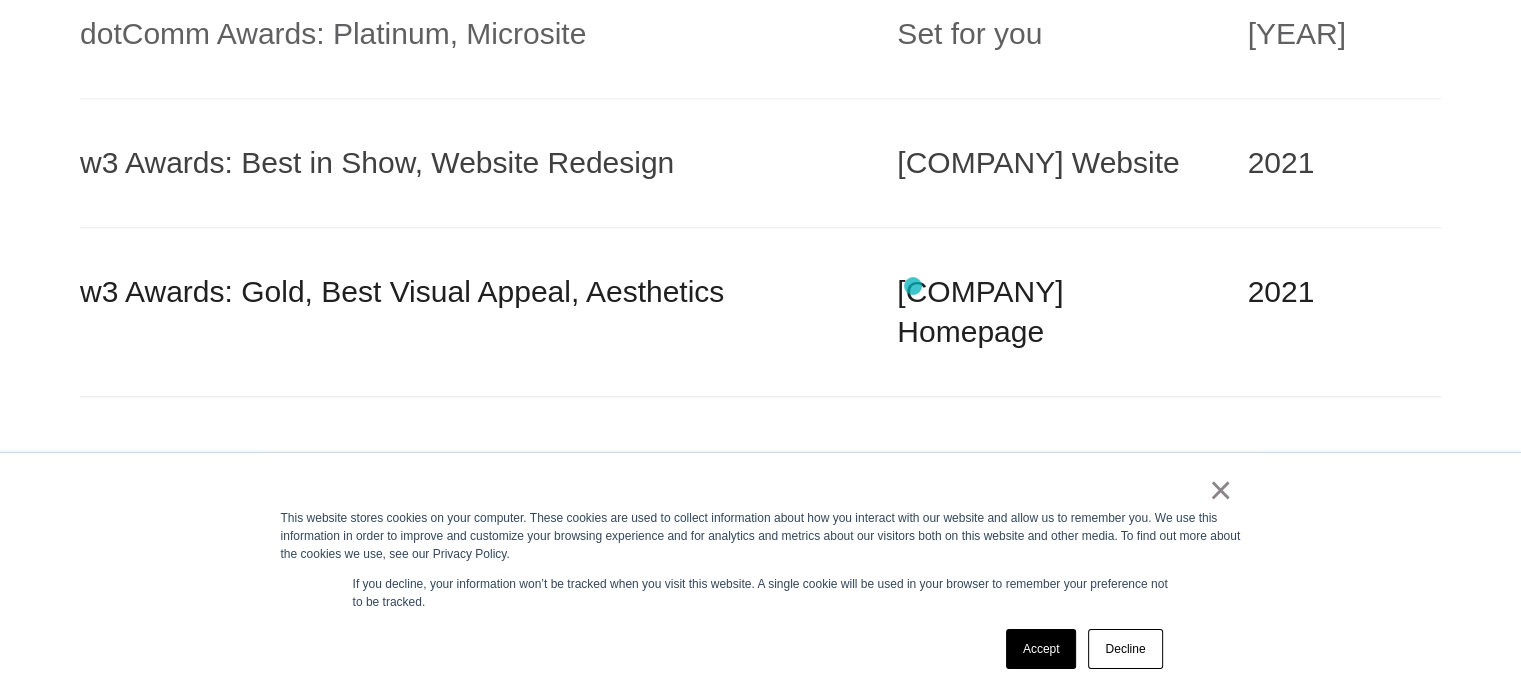 scroll, scrollTop: 2096, scrollLeft: 0, axis: vertical 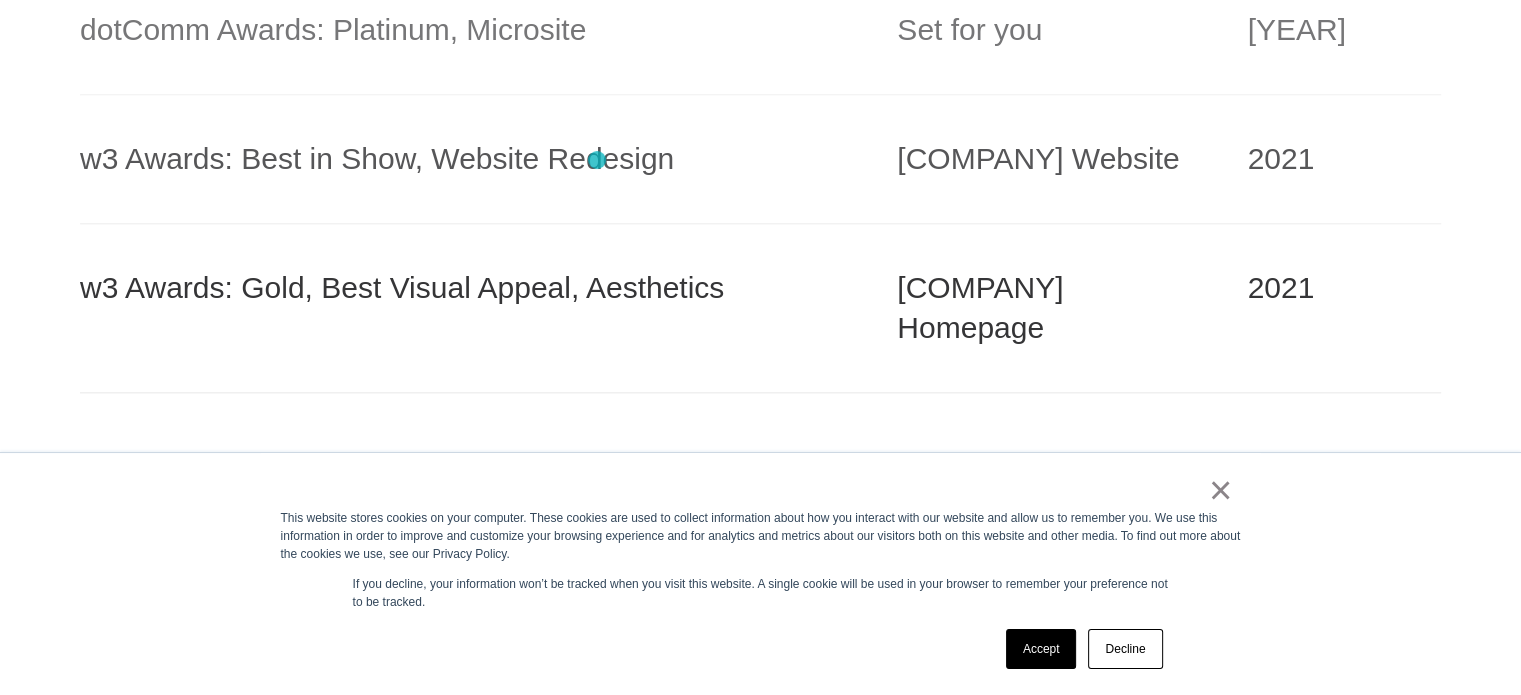 click on "w3 Awards: Best in Show, Website Redesign" at bounding box center [468, 159] 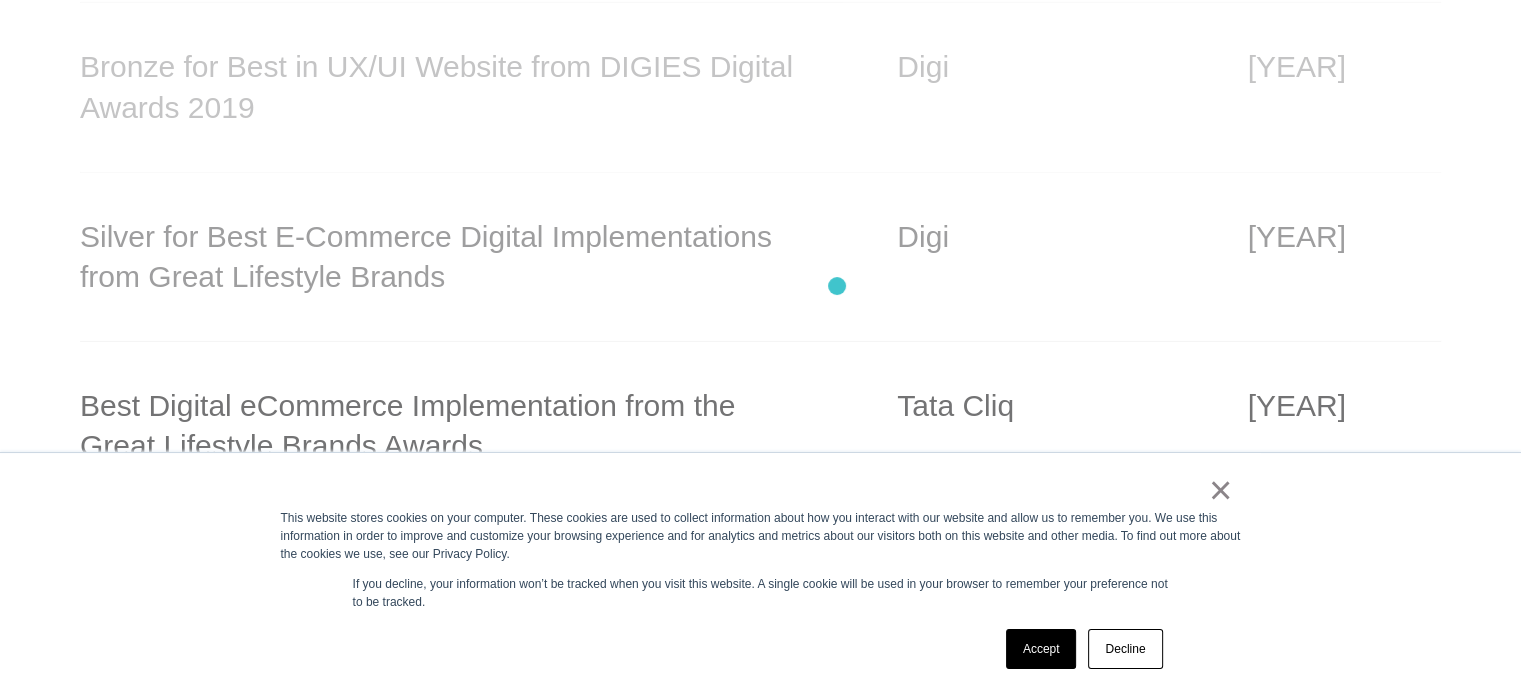 scroll, scrollTop: 14196, scrollLeft: 0, axis: vertical 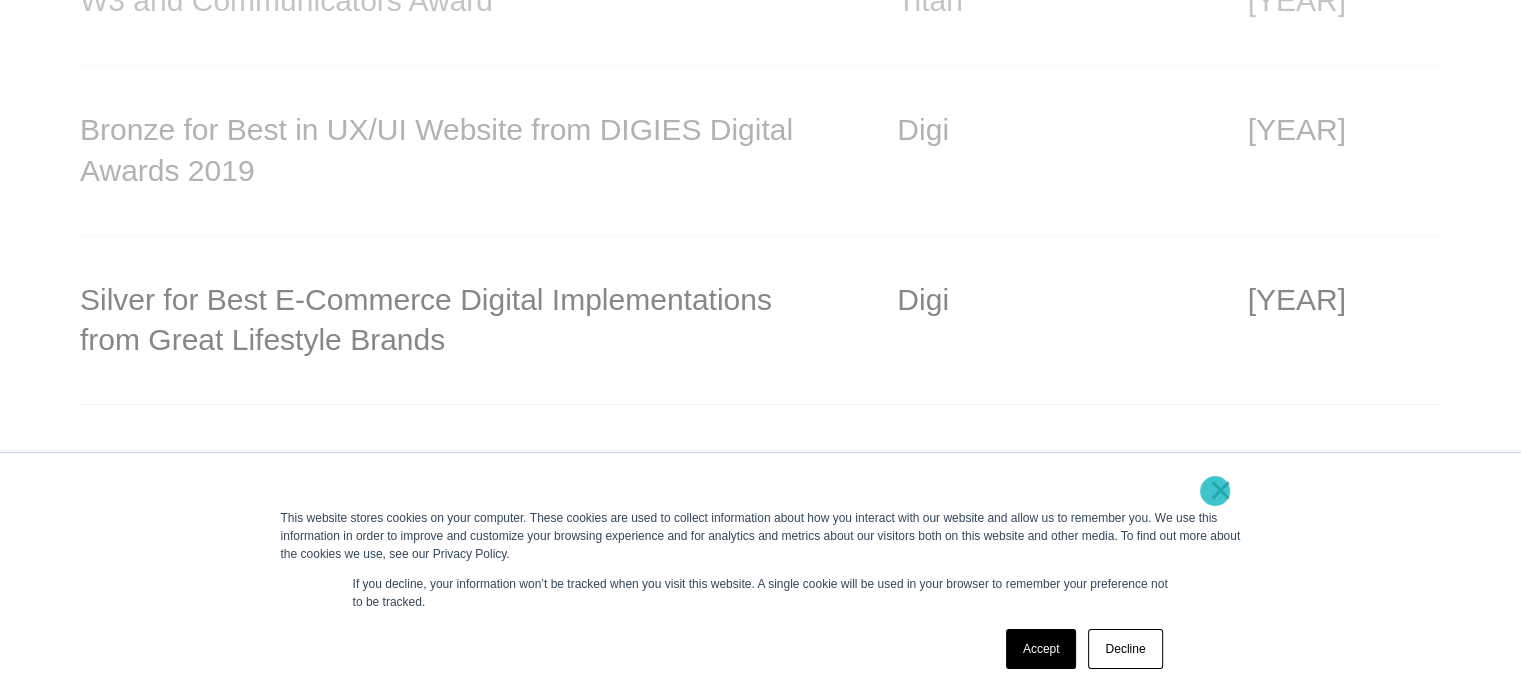 click on "×" at bounding box center [1221, 490] 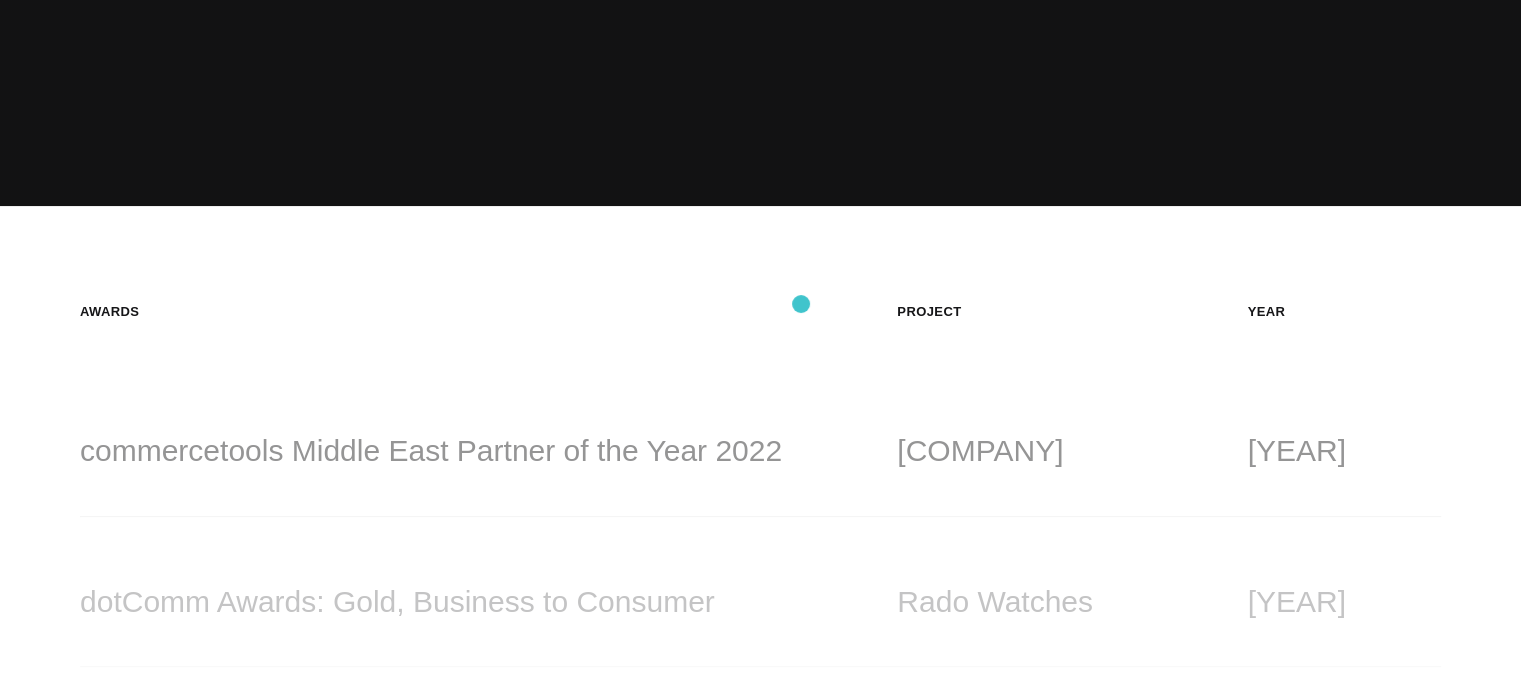scroll, scrollTop: 0, scrollLeft: 0, axis: both 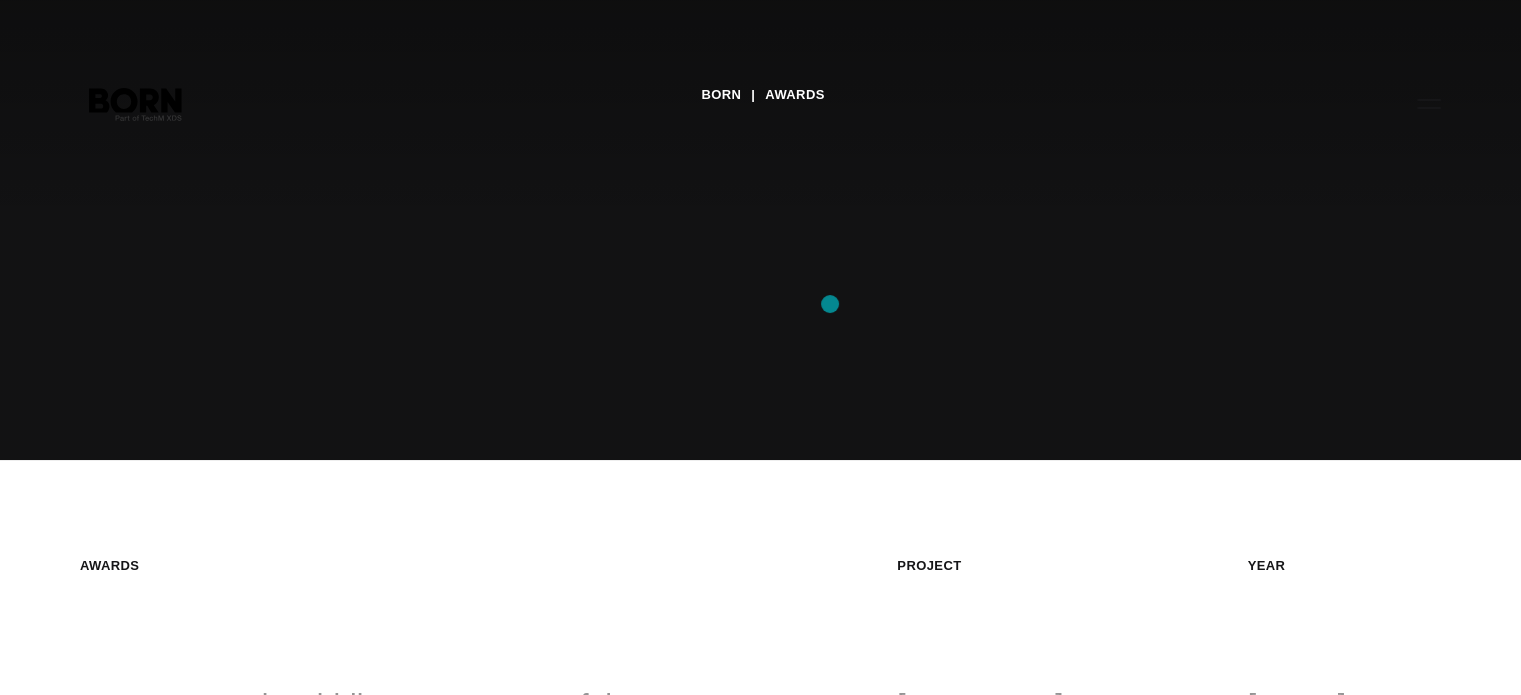click on "BORN
Awards" at bounding box center [760, 230] 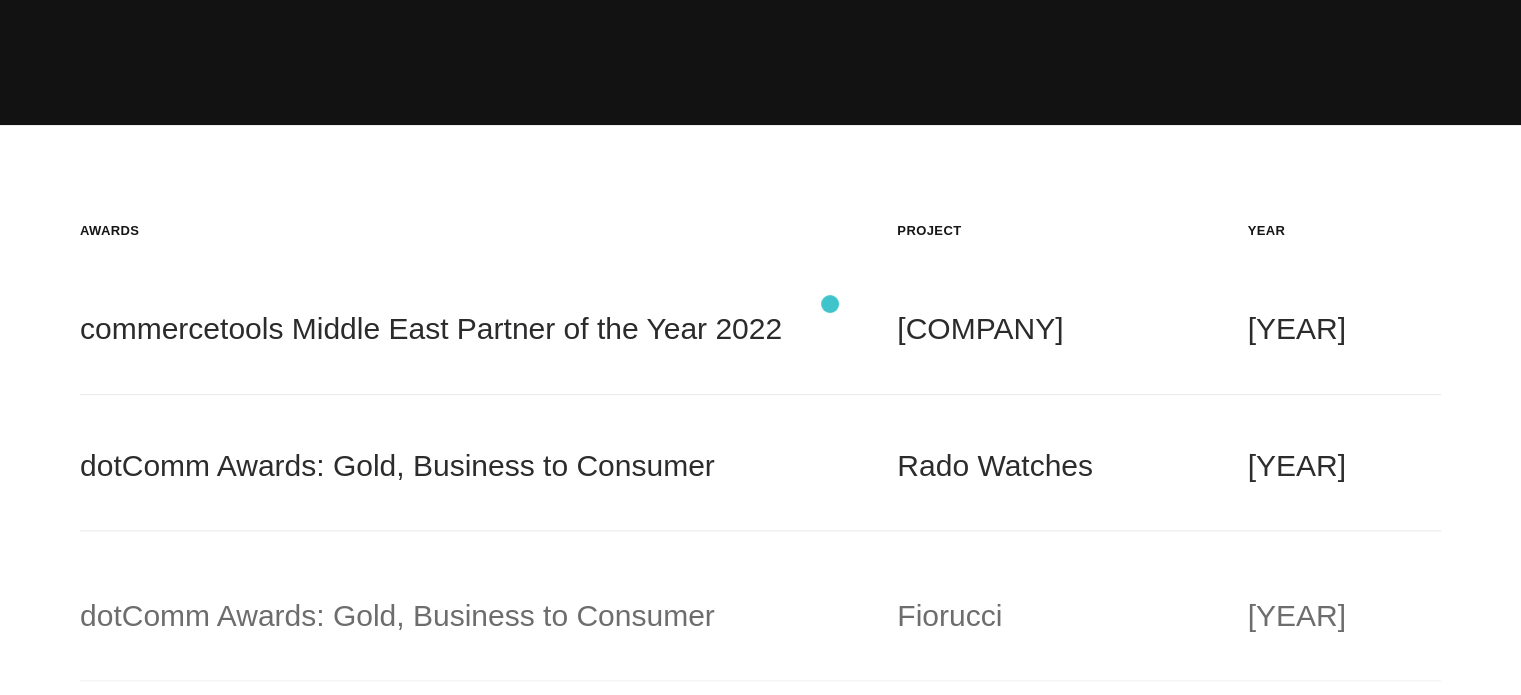scroll, scrollTop: 338, scrollLeft: 0, axis: vertical 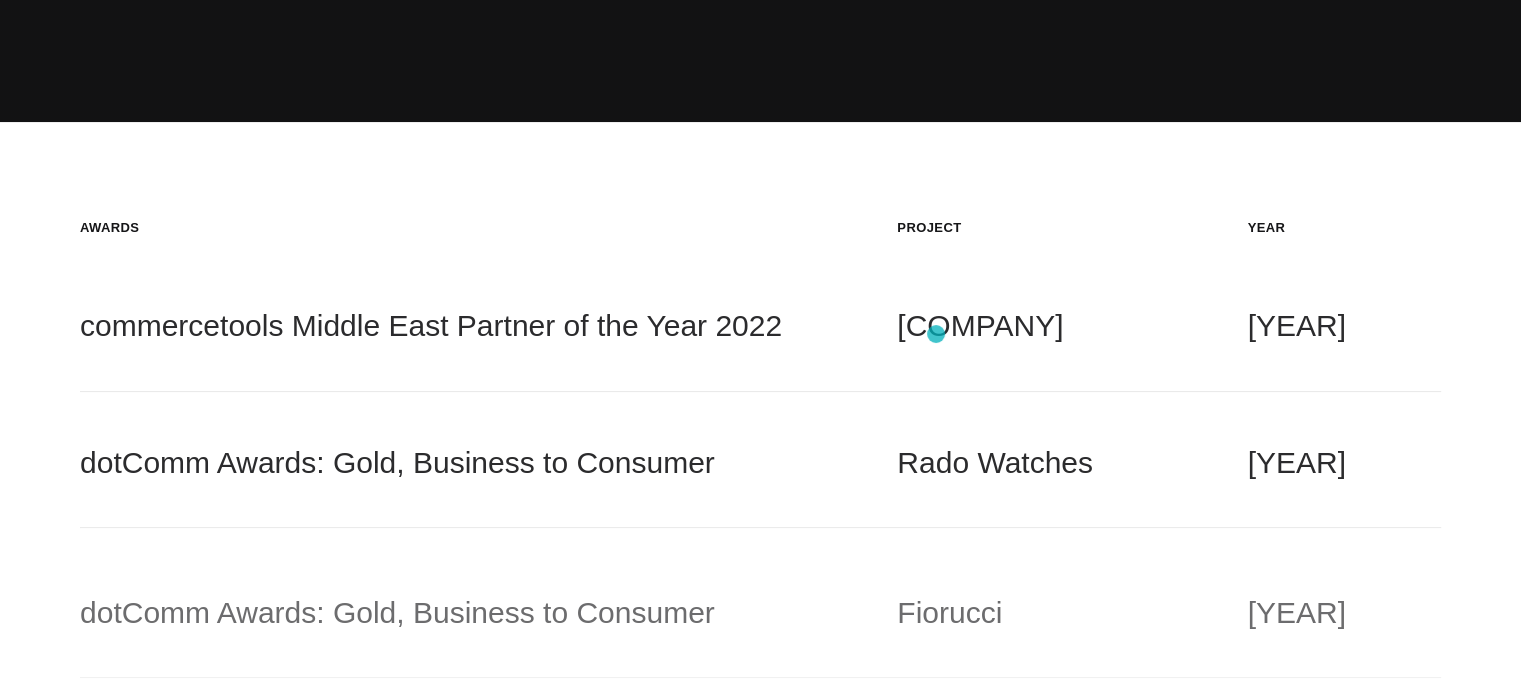 click on "[COMPANY]" at bounding box center [1052, 326] 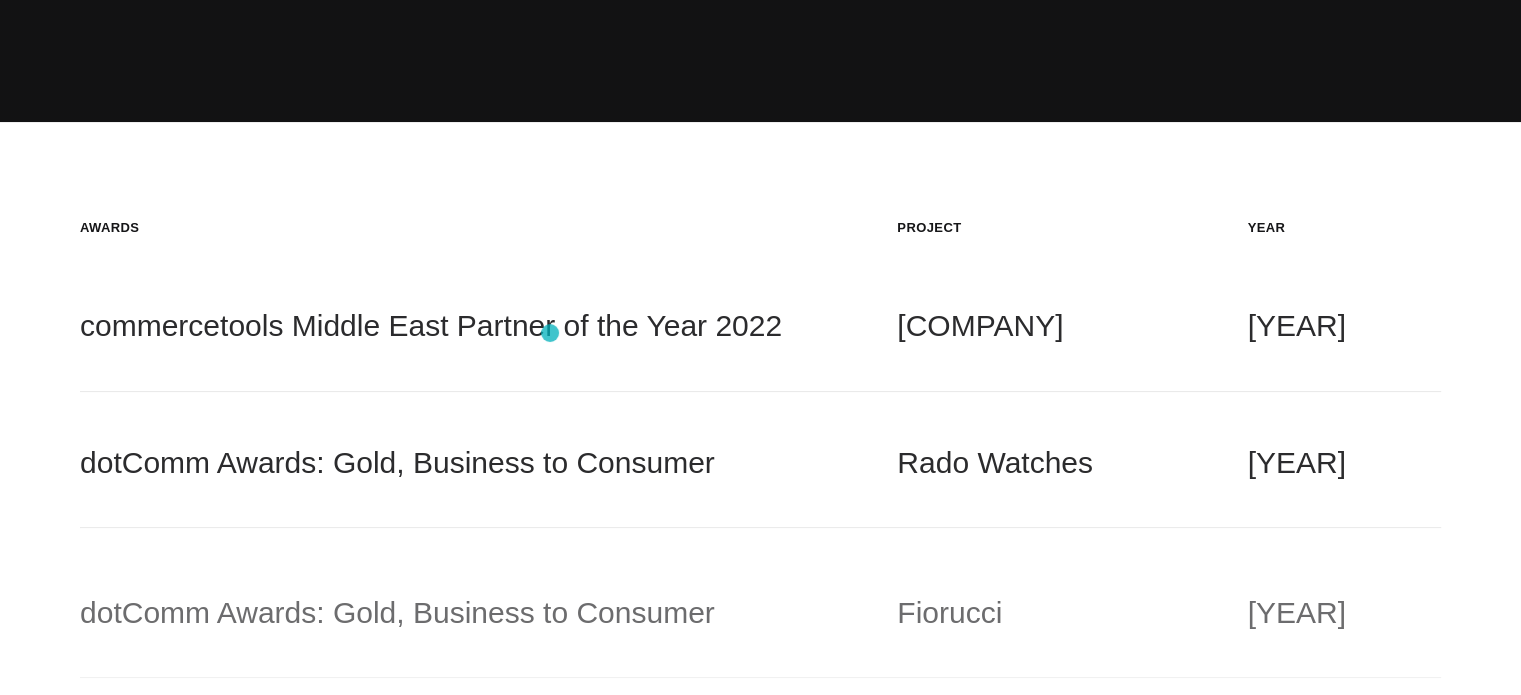 click on "commercetools Middle East Partner of the Year 2022" at bounding box center [468, 326] 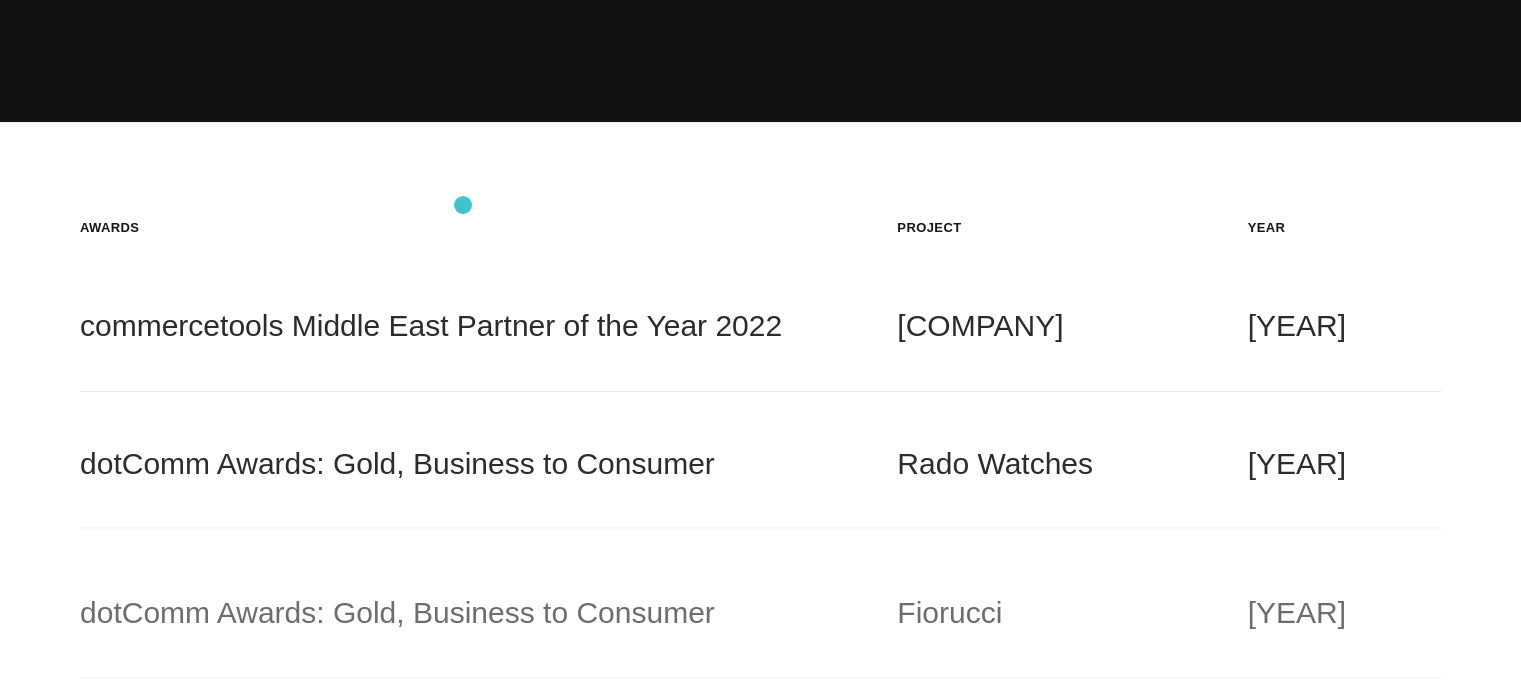 scroll, scrollTop: 0, scrollLeft: 0, axis: both 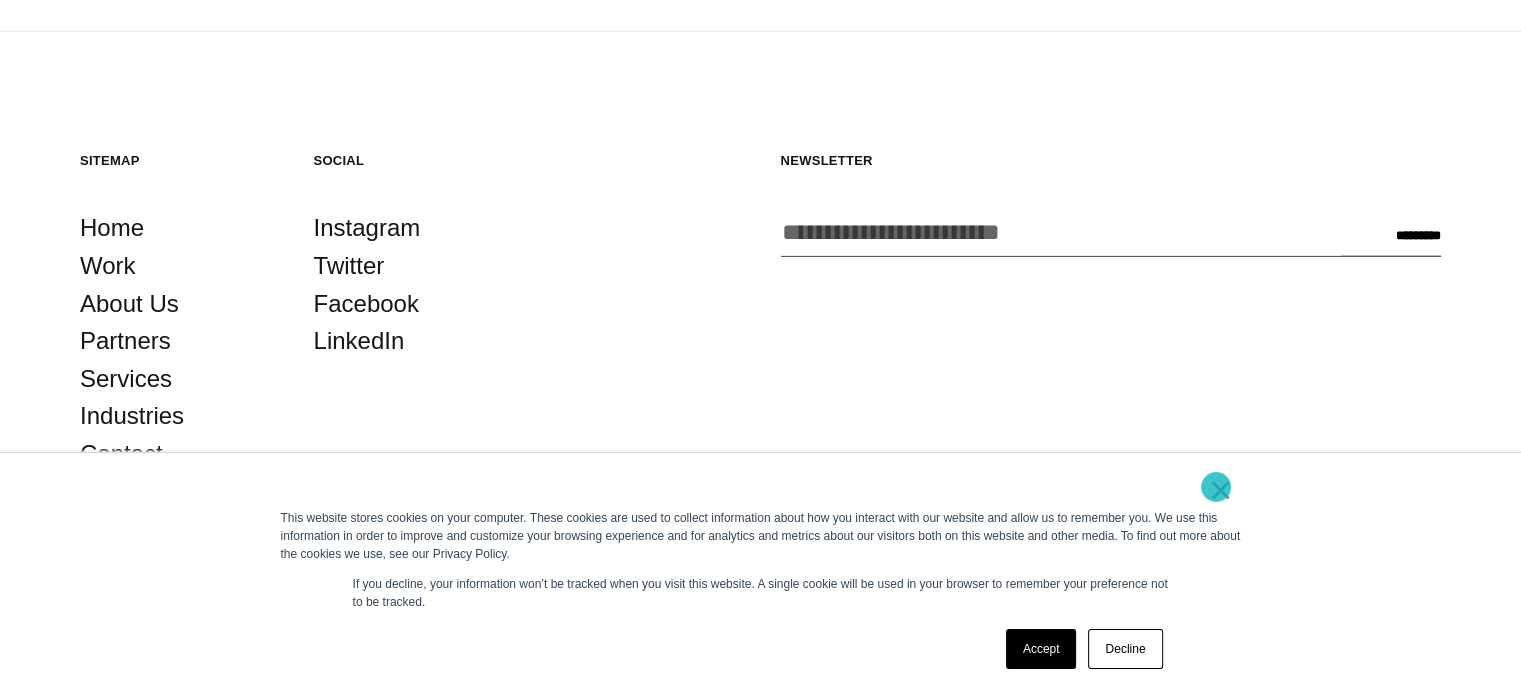 click on "×" at bounding box center [1221, 490] 